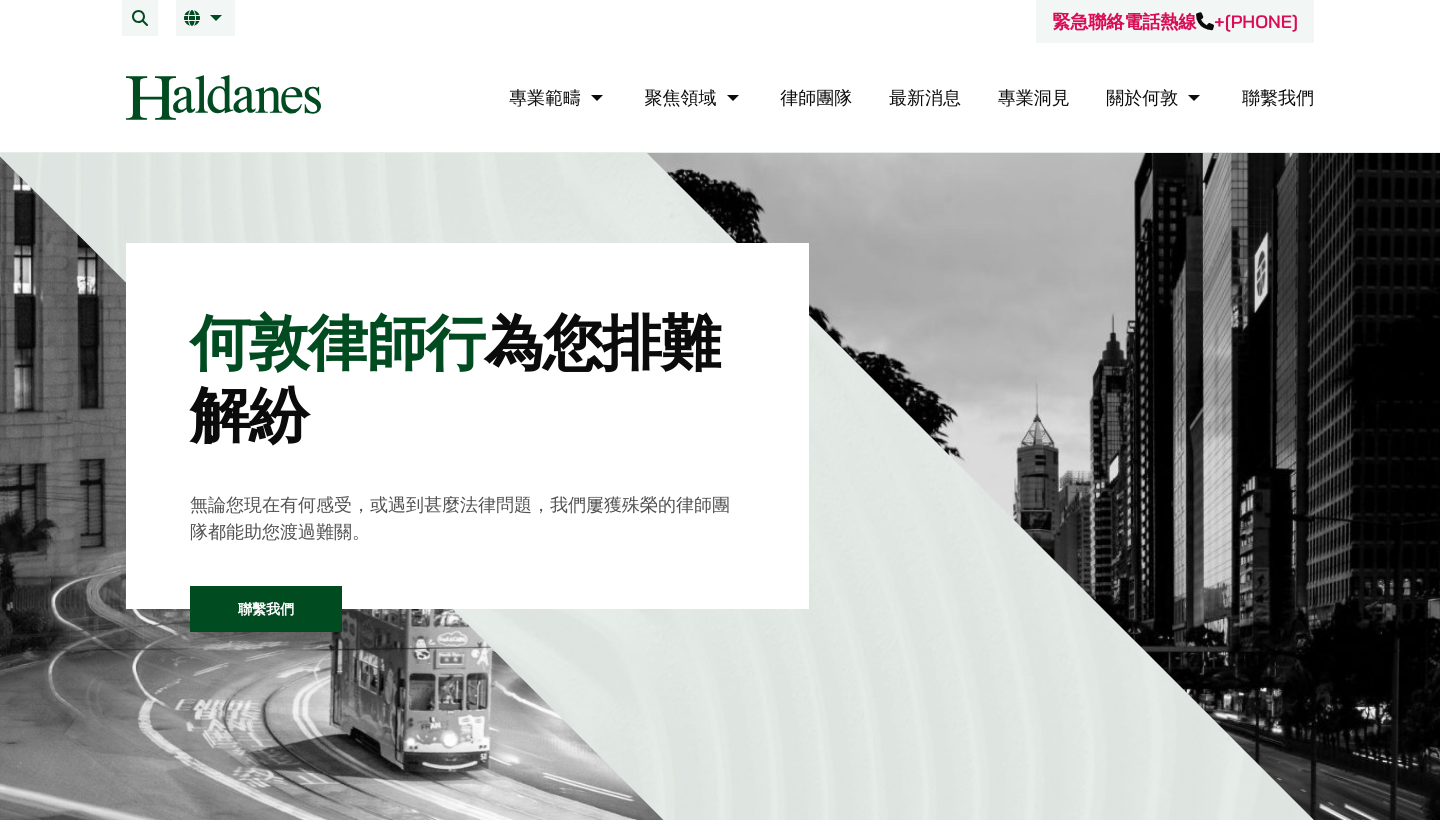 scroll, scrollTop: 0, scrollLeft: 0, axis: both 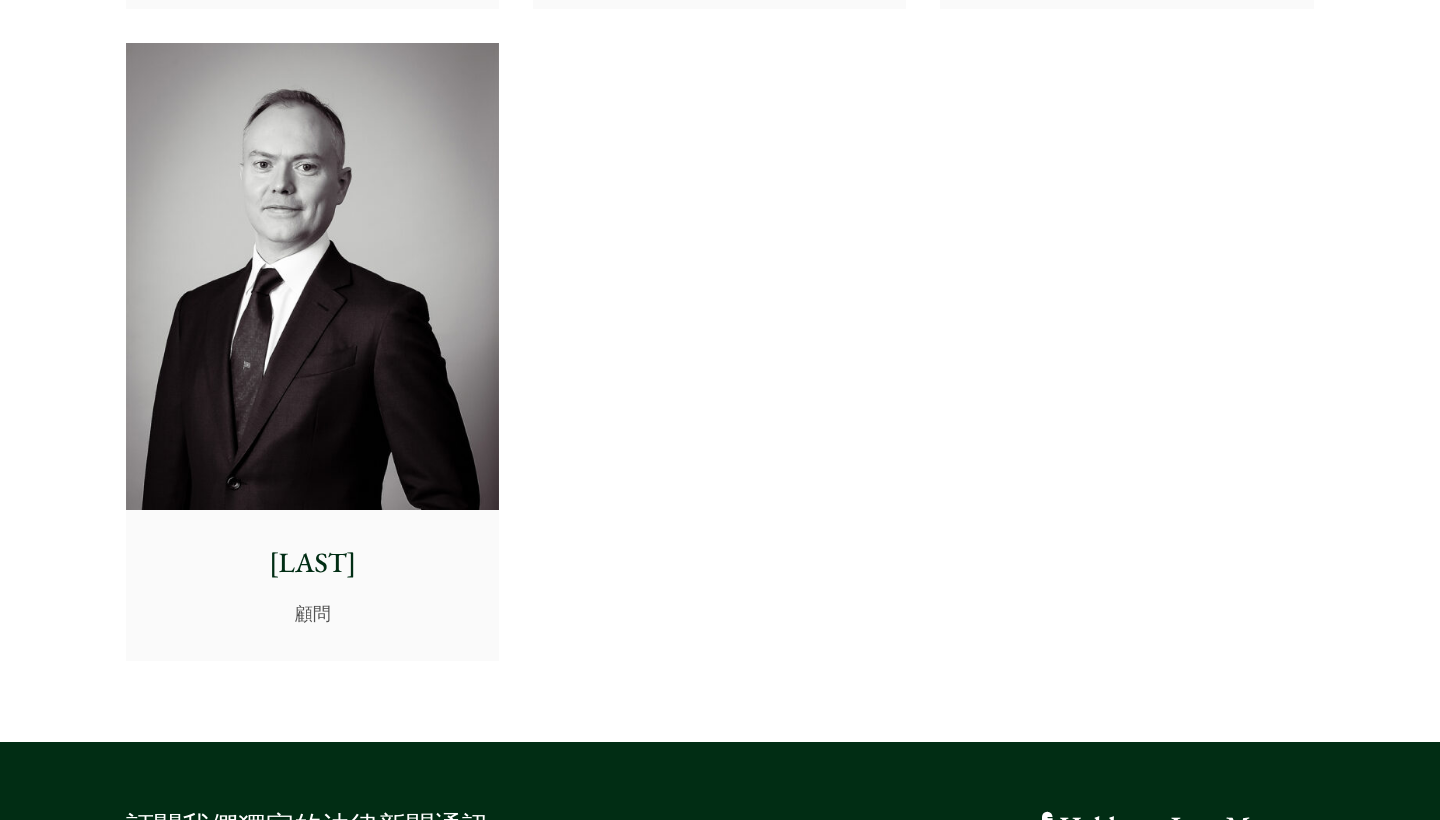 drag, startPoint x: 842, startPoint y: 573, endPoint x: 706, endPoint y: 321, distance: 286.3564 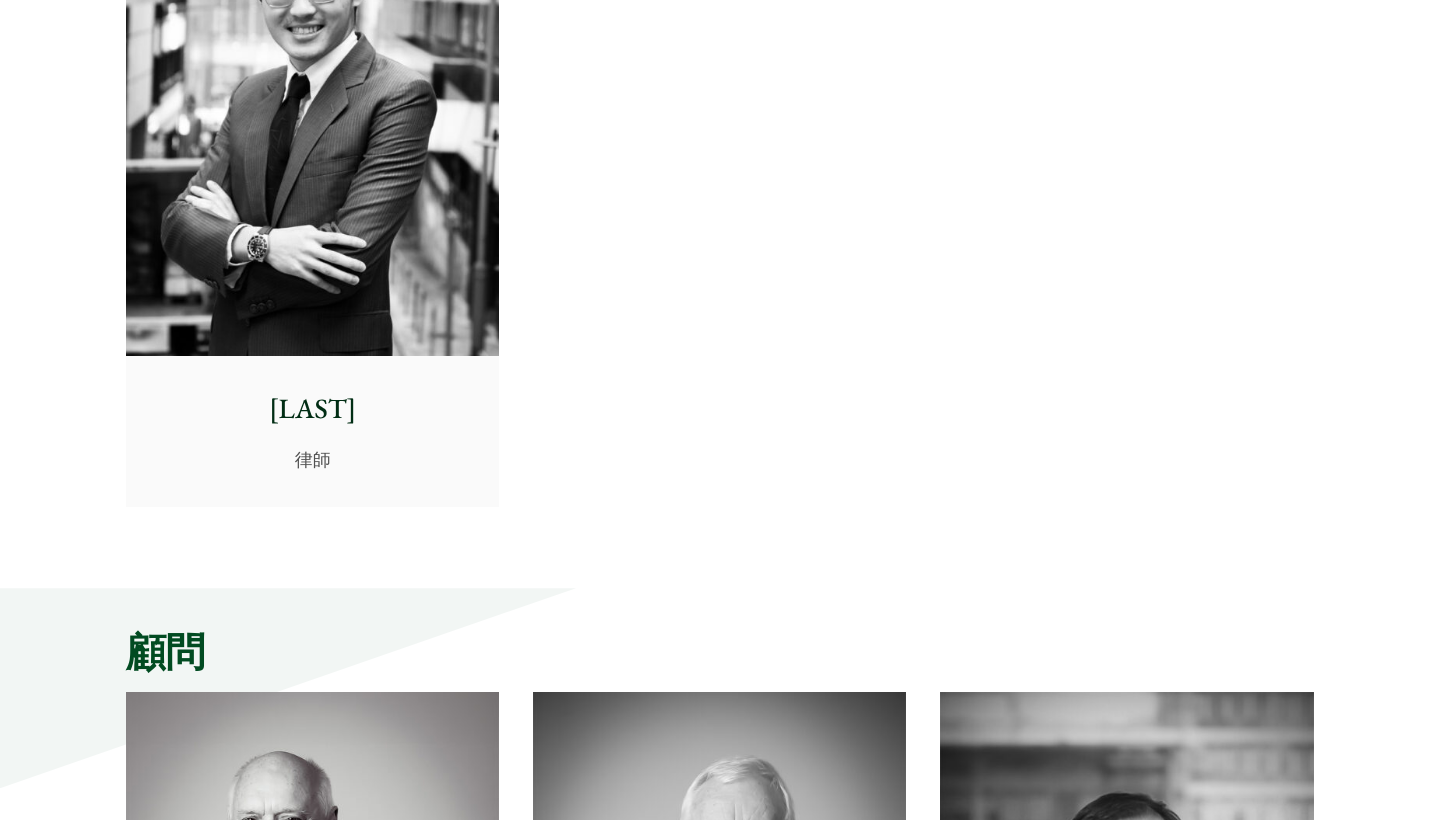 scroll, scrollTop: 8527, scrollLeft: 0, axis: vertical 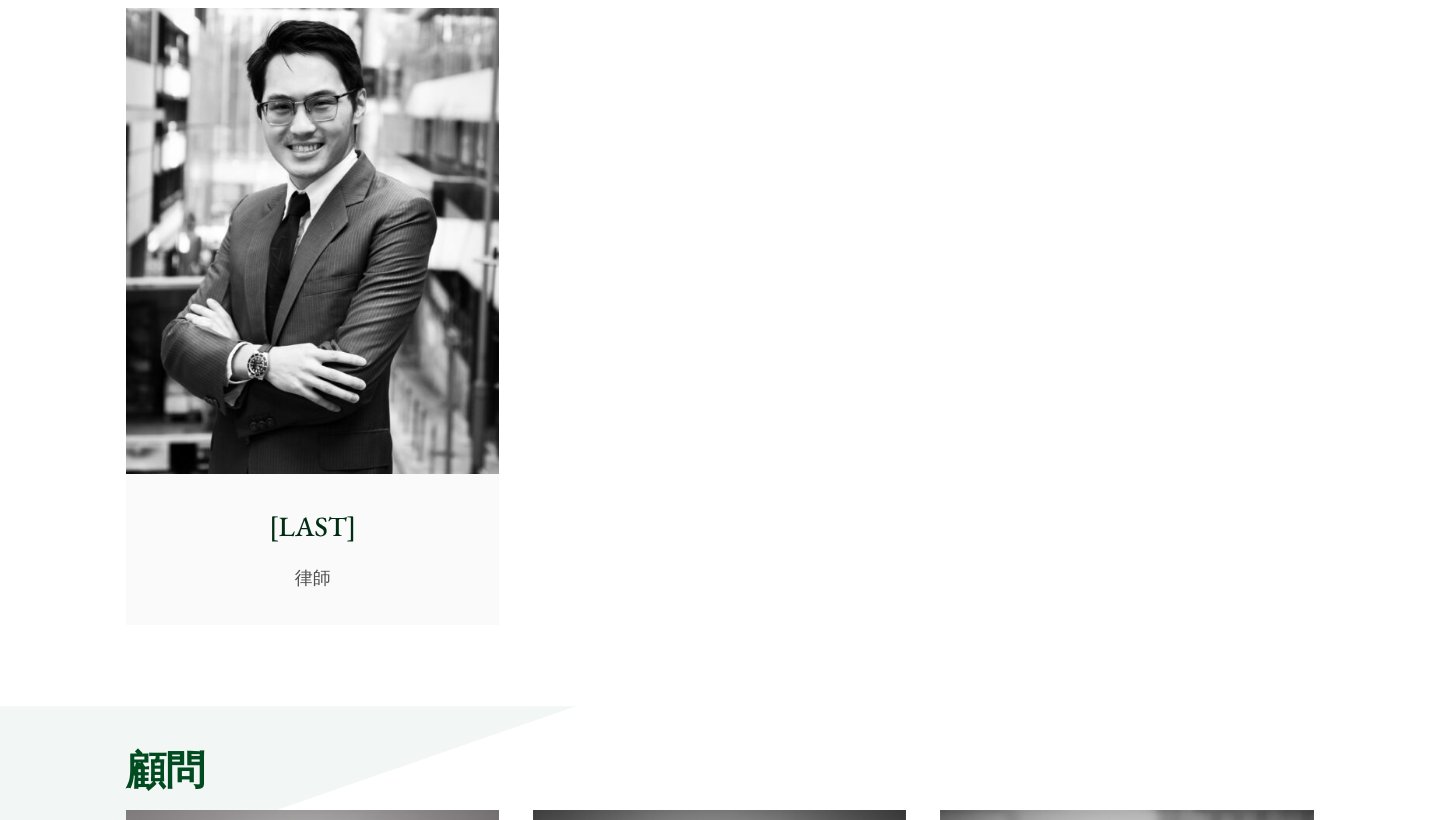 drag, startPoint x: 673, startPoint y: 440, endPoint x: 906, endPoint y: 422, distance: 233.69424 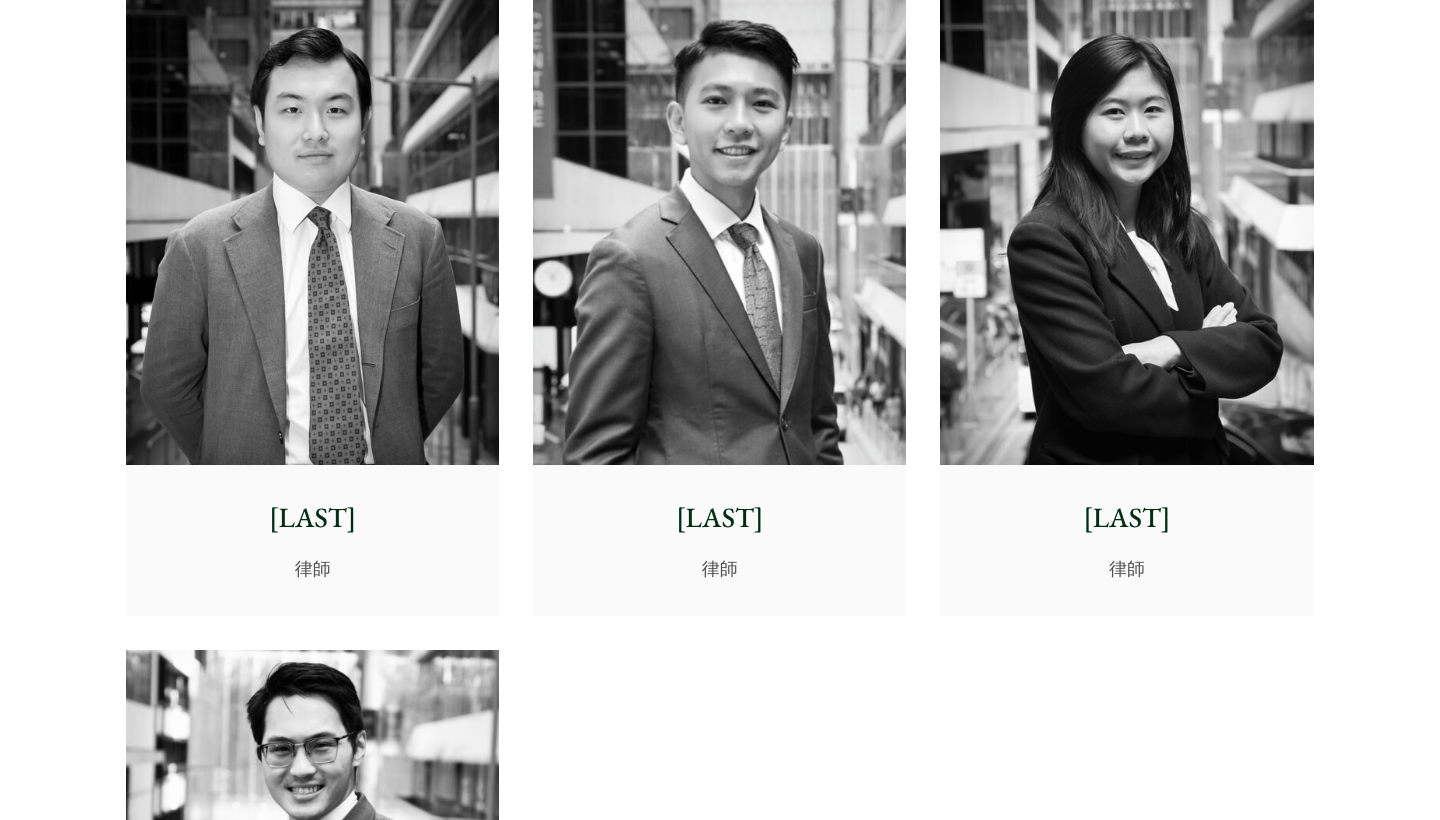 scroll, scrollTop: 7885, scrollLeft: 0, axis: vertical 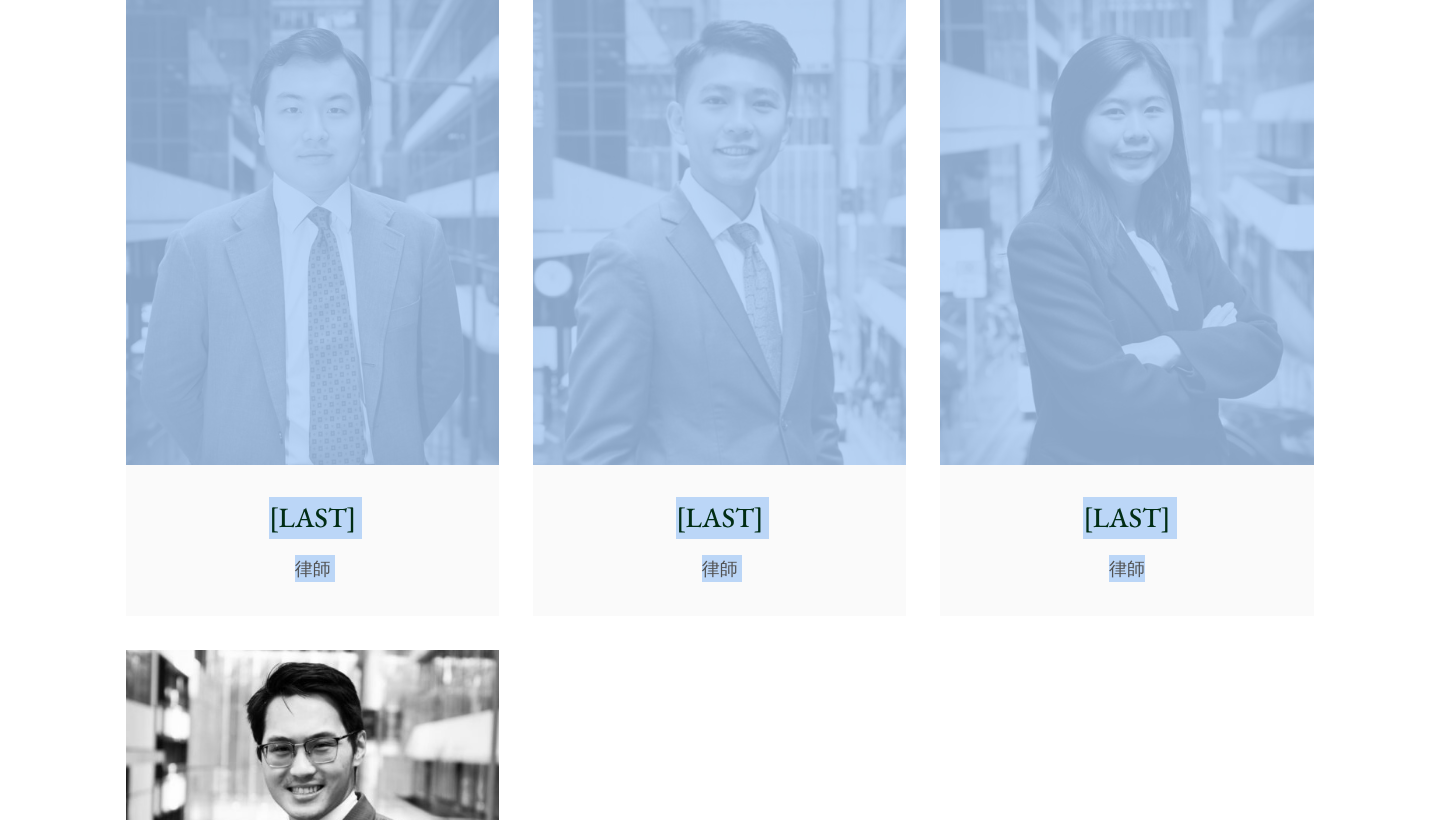 drag, startPoint x: 1288, startPoint y: 611, endPoint x: 98, endPoint y: 173, distance: 1268.0474 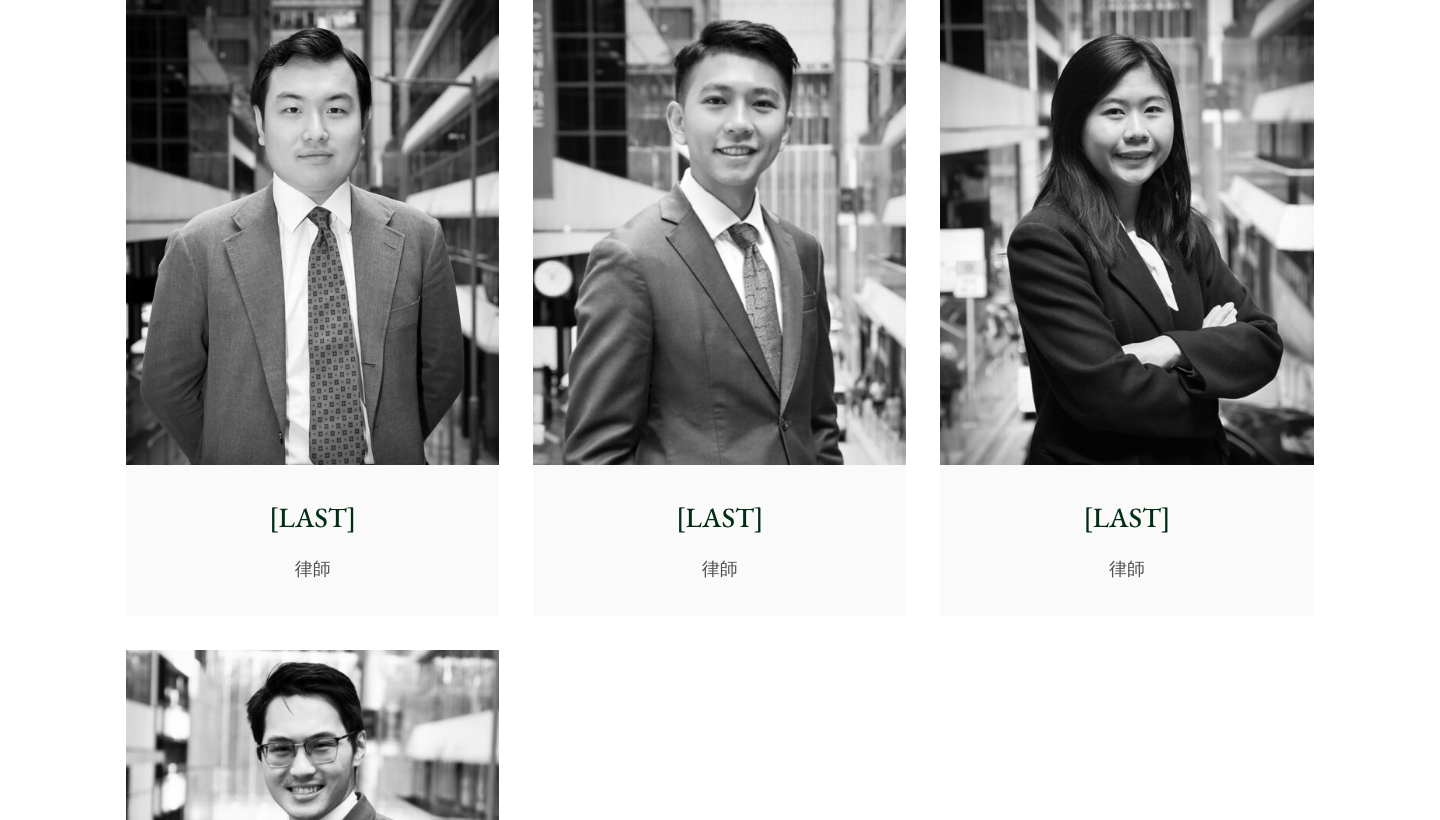 click on "合夥人
麥至理
合夥人, 訟辯律師
鮑富
合夥人, 訟辯律師
馬健能
合夥人
鮑安迪
管理合夥人
呂君博
合夥人
威迪其
合夥人
伍家豪
合夥人
廖學思
合夥人
梁宇喬
合夥人" at bounding box center (720, -1997) 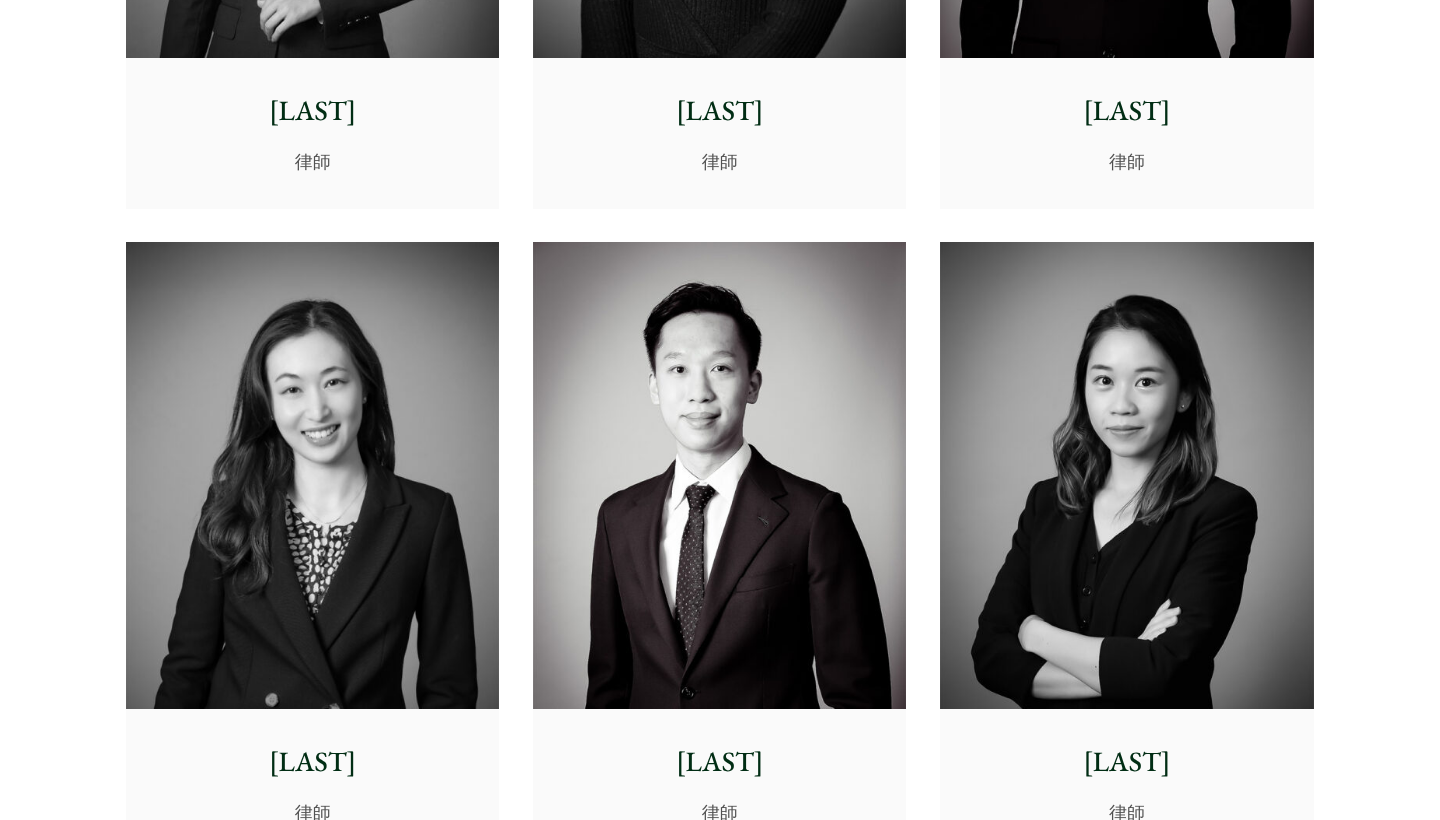 scroll, scrollTop: 6594, scrollLeft: 0, axis: vertical 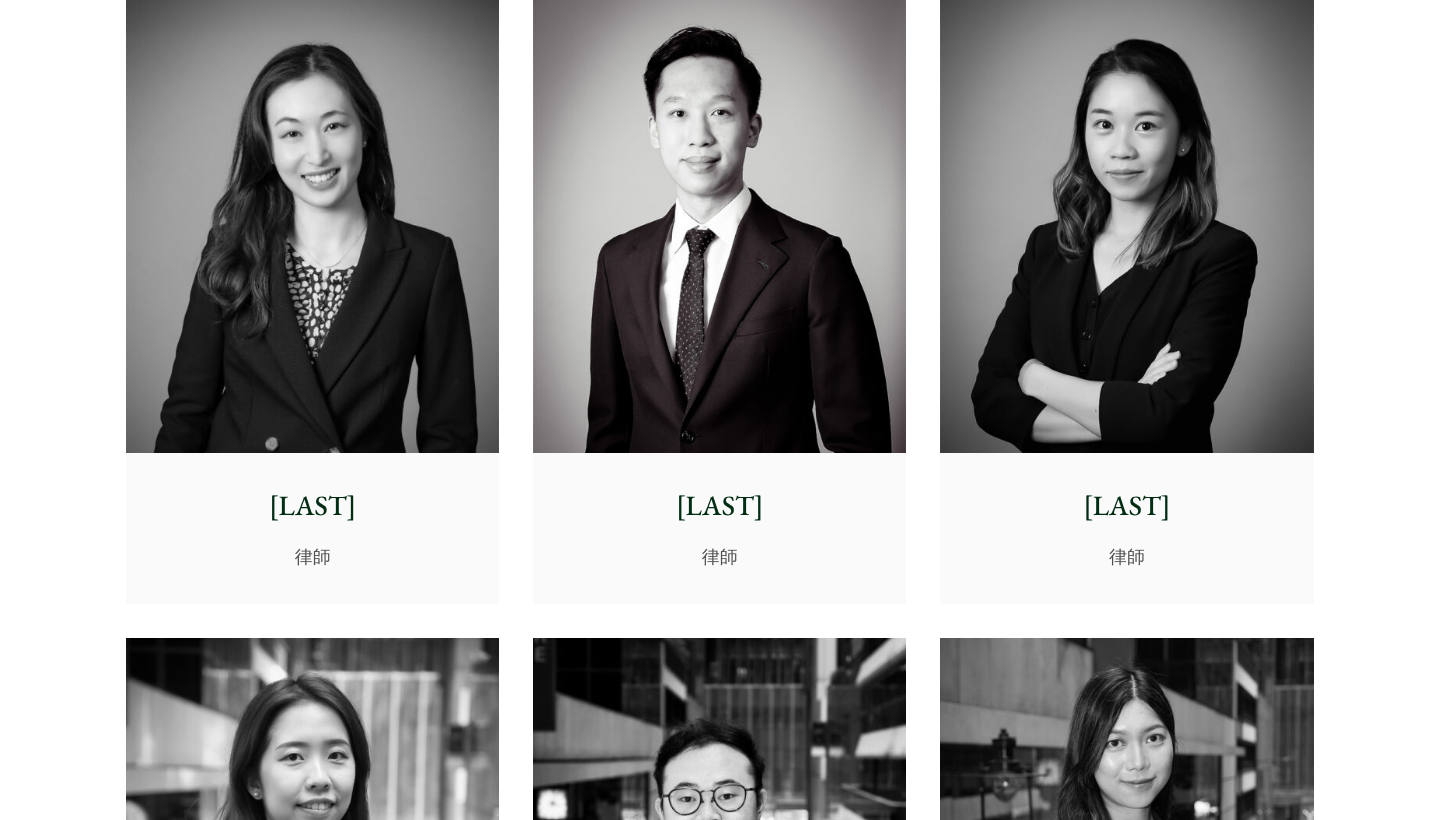 click at bounding box center [1126, 219] 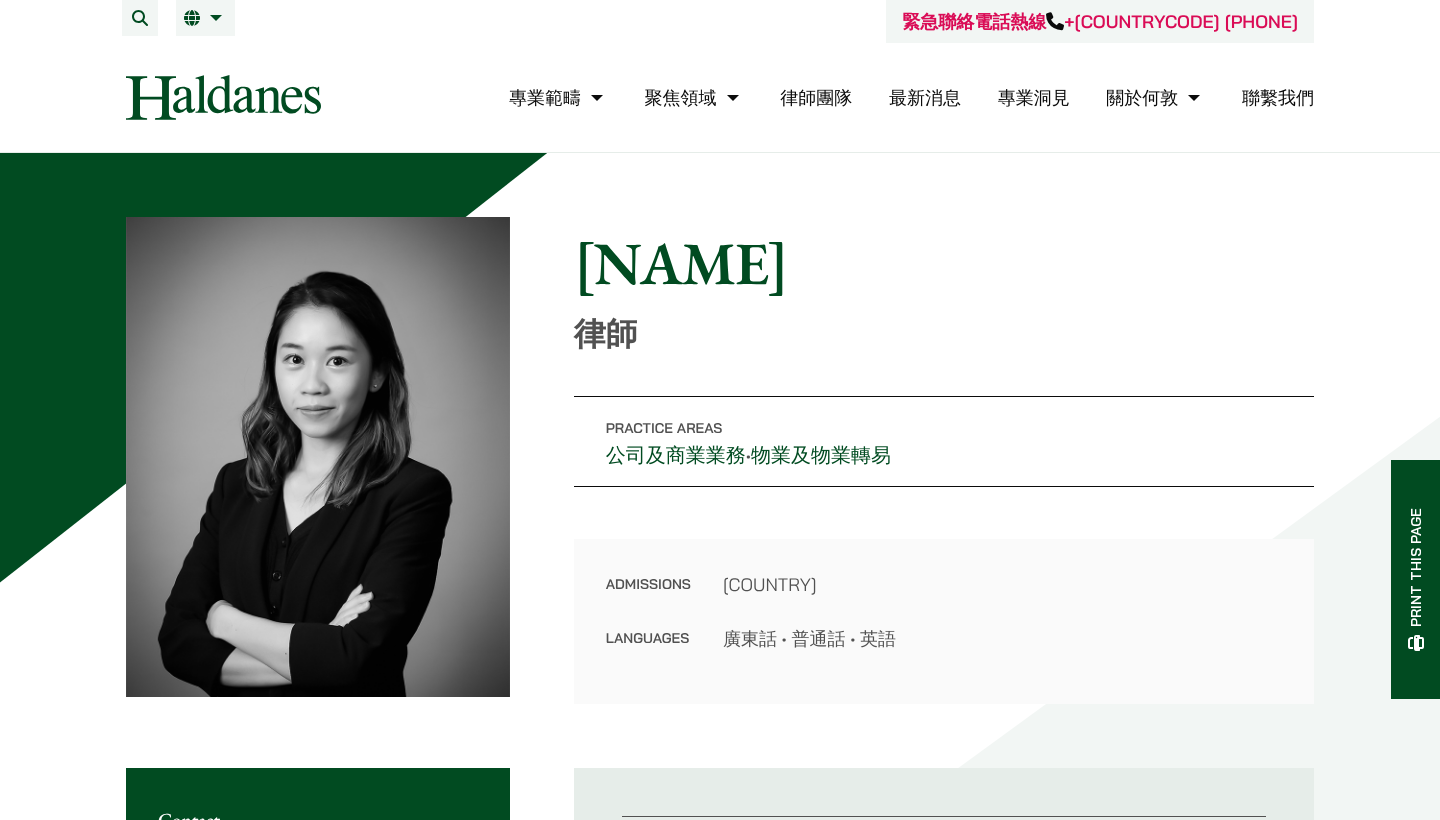 scroll, scrollTop: 0, scrollLeft: 0, axis: both 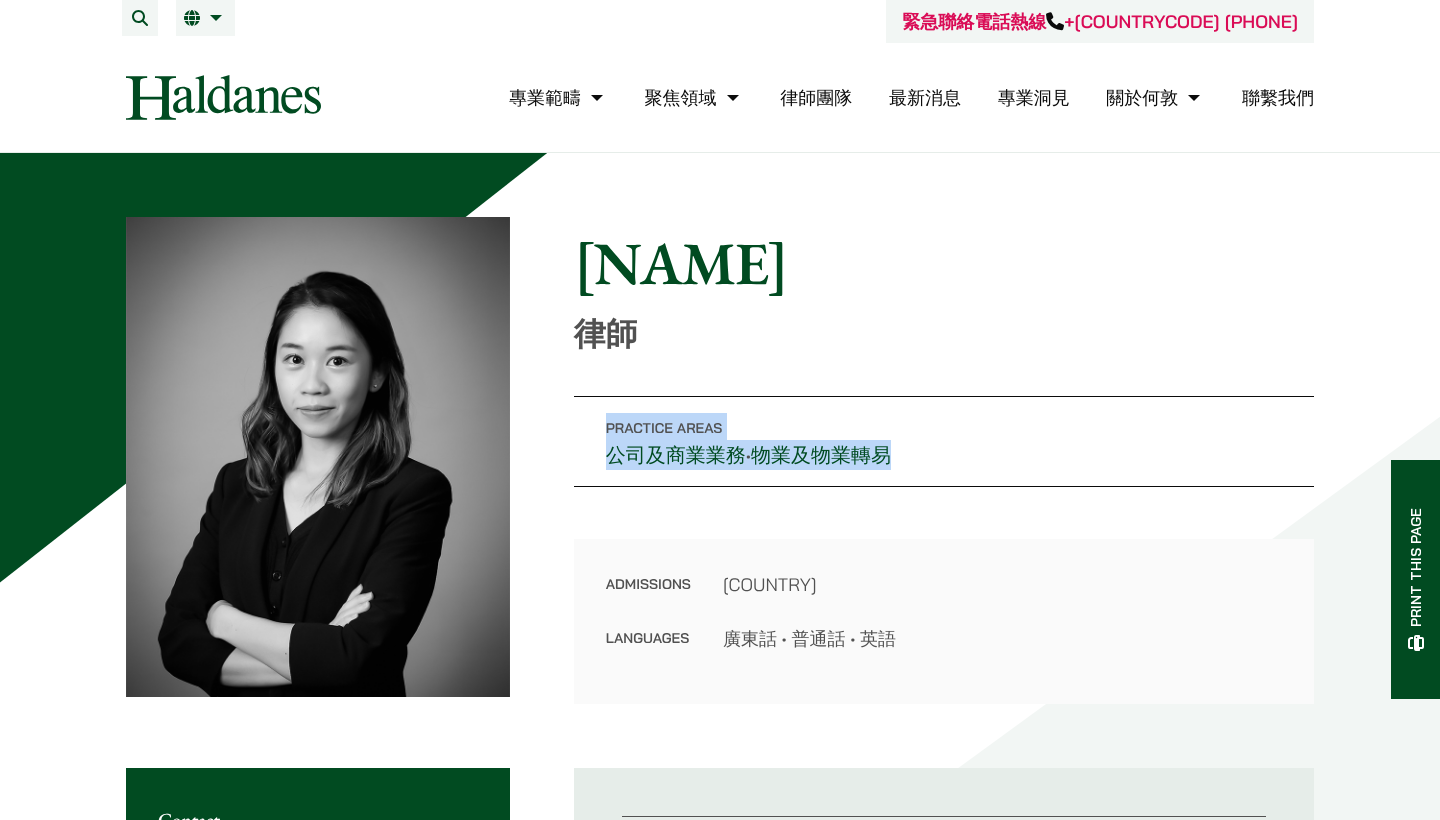 drag, startPoint x: 908, startPoint y: 460, endPoint x: 565, endPoint y: 422, distance: 345.09854 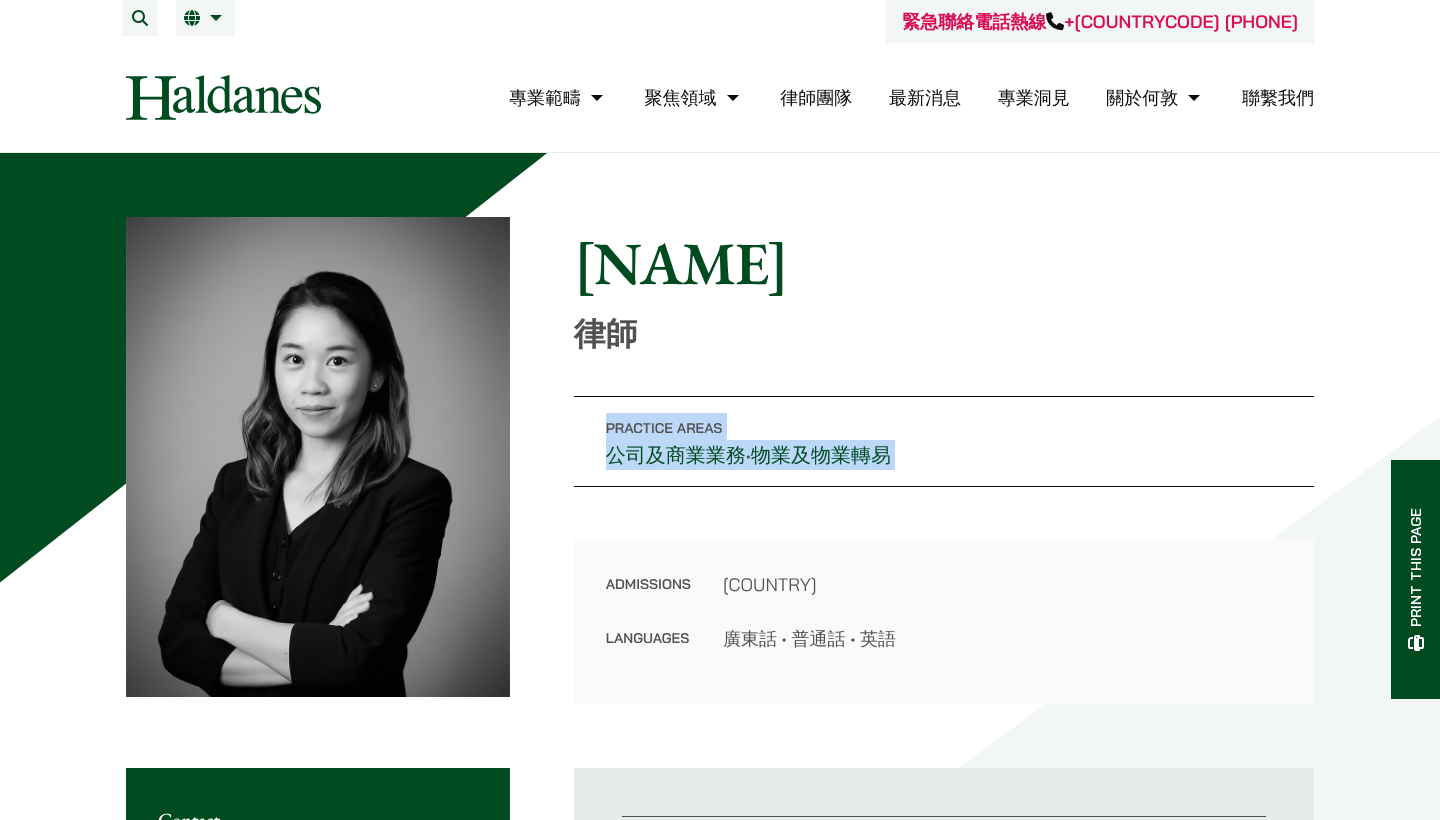 drag, startPoint x: 565, startPoint y: 422, endPoint x: 1029, endPoint y: 450, distance: 464.84406 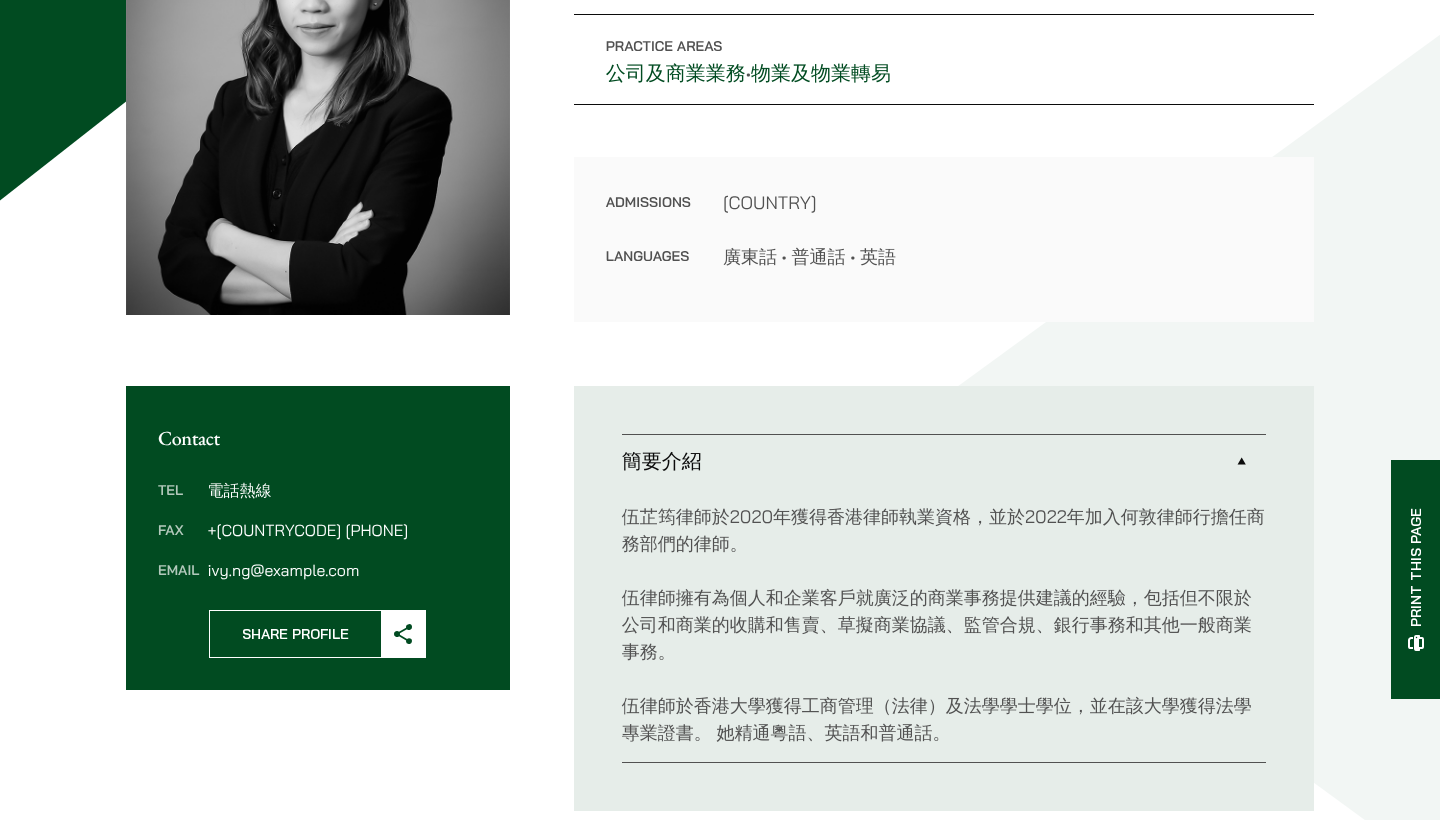 scroll, scrollTop: 387, scrollLeft: 0, axis: vertical 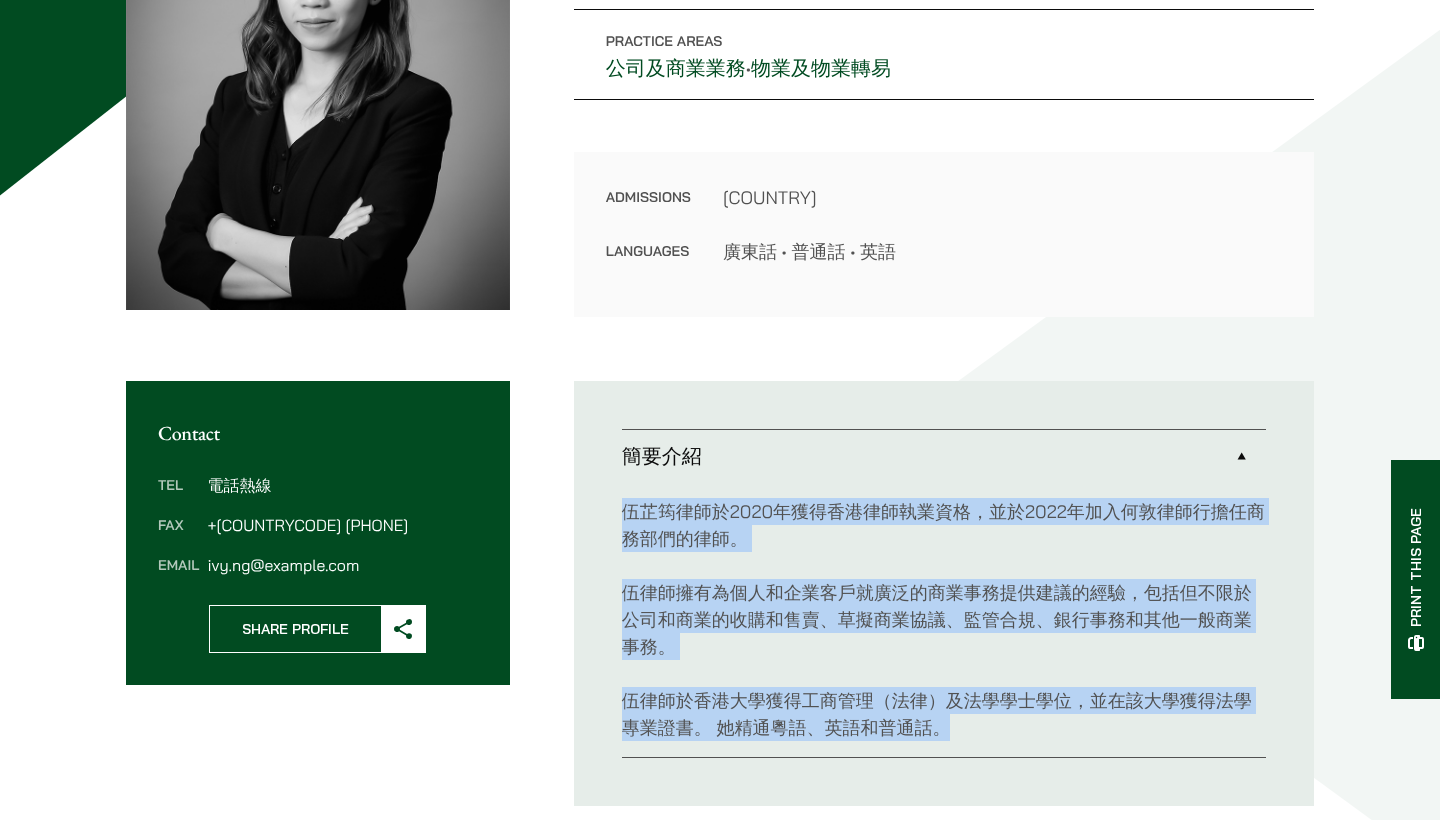 drag, startPoint x: 627, startPoint y: 520, endPoint x: 997, endPoint y: 725, distance: 422.99527 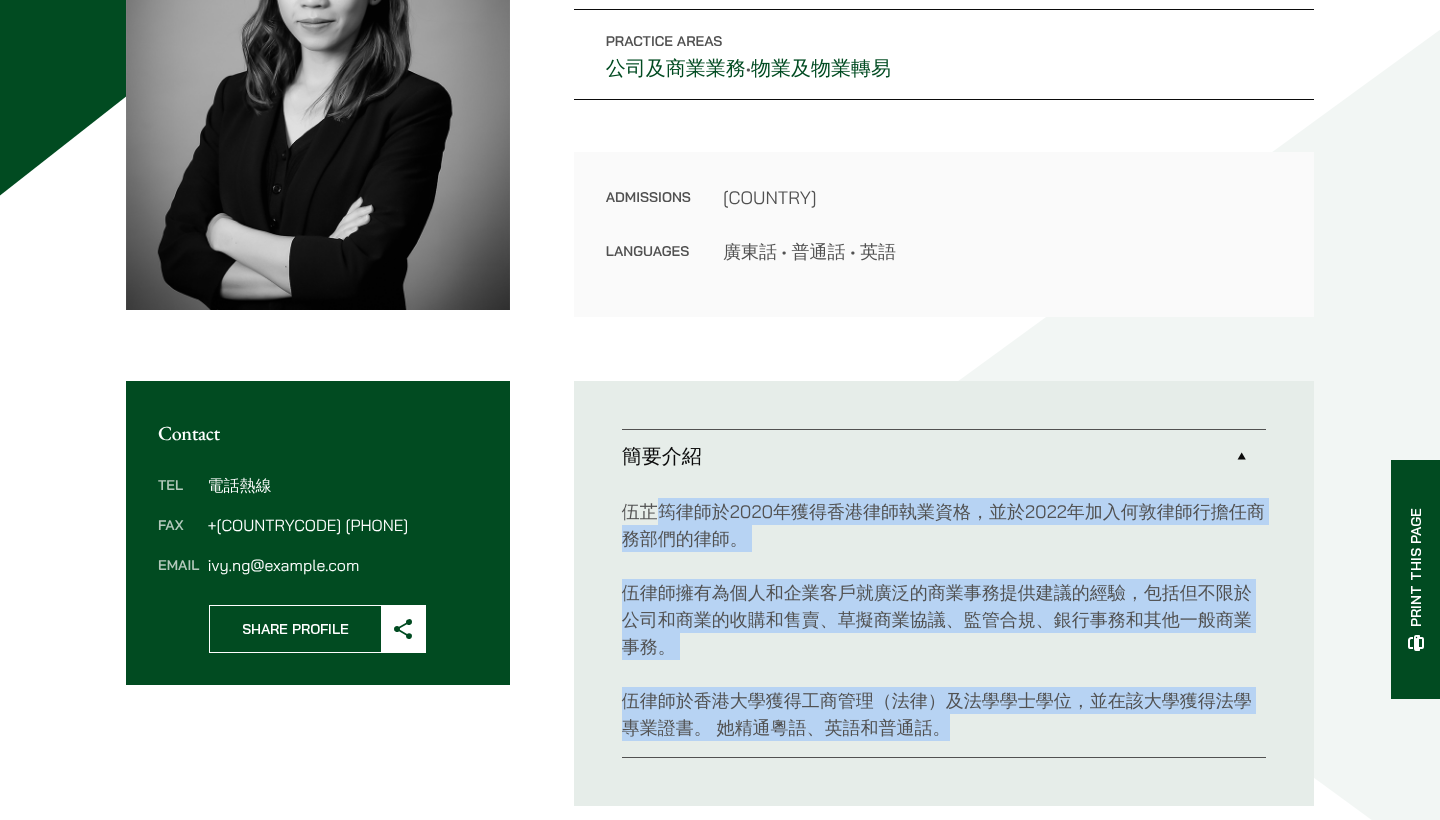 drag, startPoint x: 1043, startPoint y: 719, endPoint x: 654, endPoint y: 507, distance: 443.01807 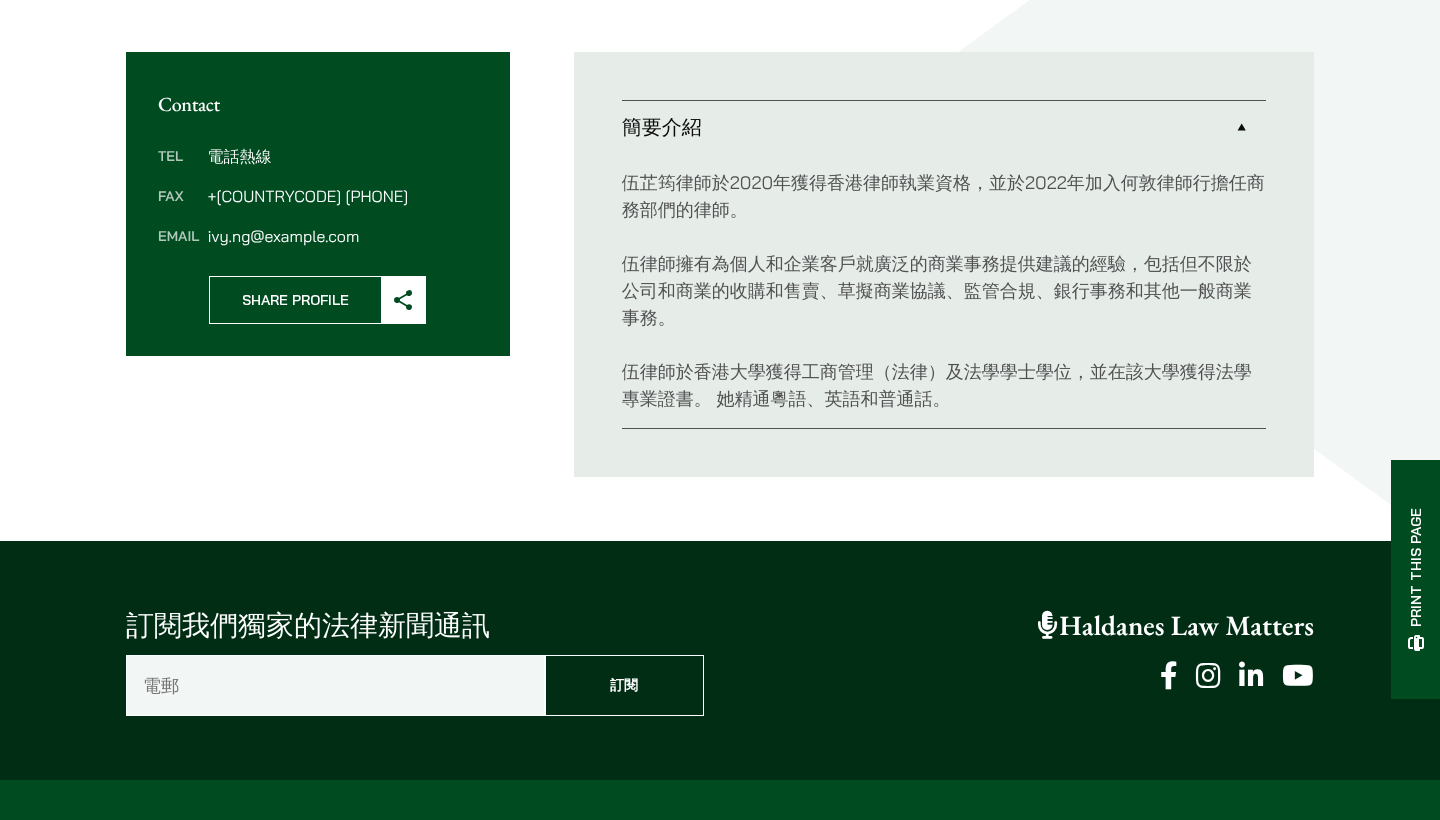 scroll, scrollTop: 489, scrollLeft: 0, axis: vertical 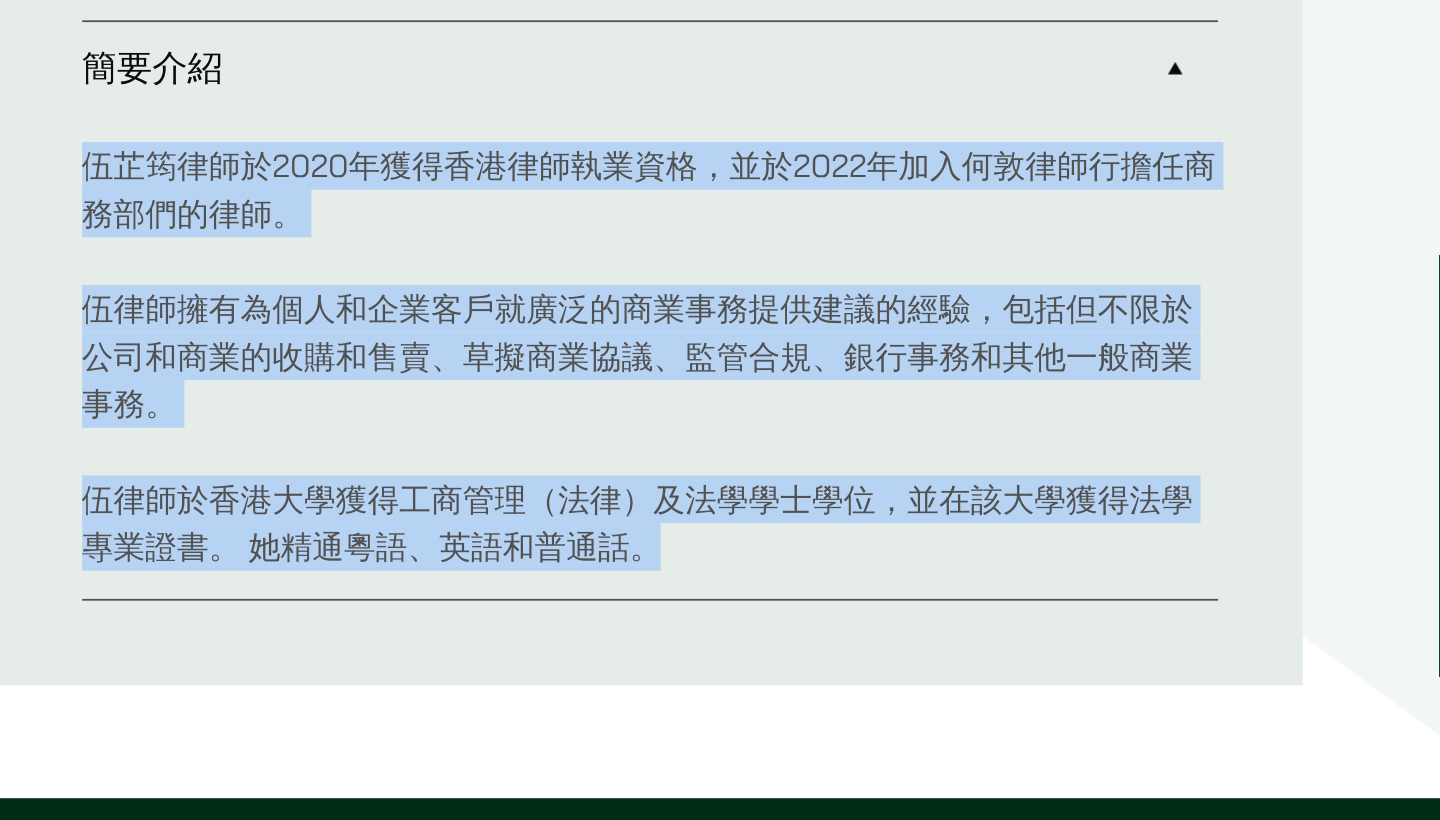 drag, startPoint x: 577, startPoint y: 276, endPoint x: 586, endPoint y: 78, distance: 198.20444 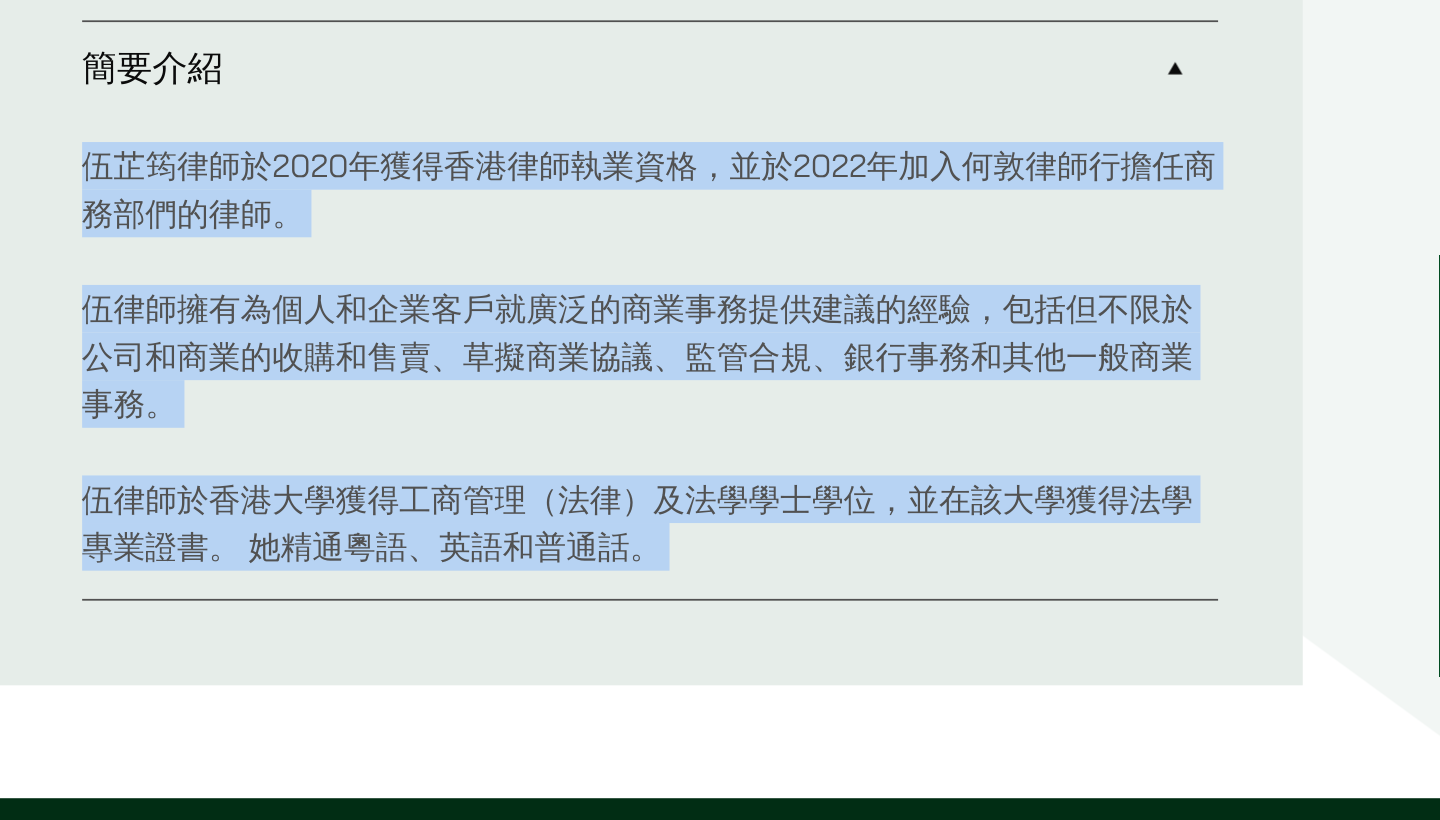 drag, startPoint x: 586, startPoint y: 78, endPoint x: 615, endPoint y: 313, distance: 236.78261 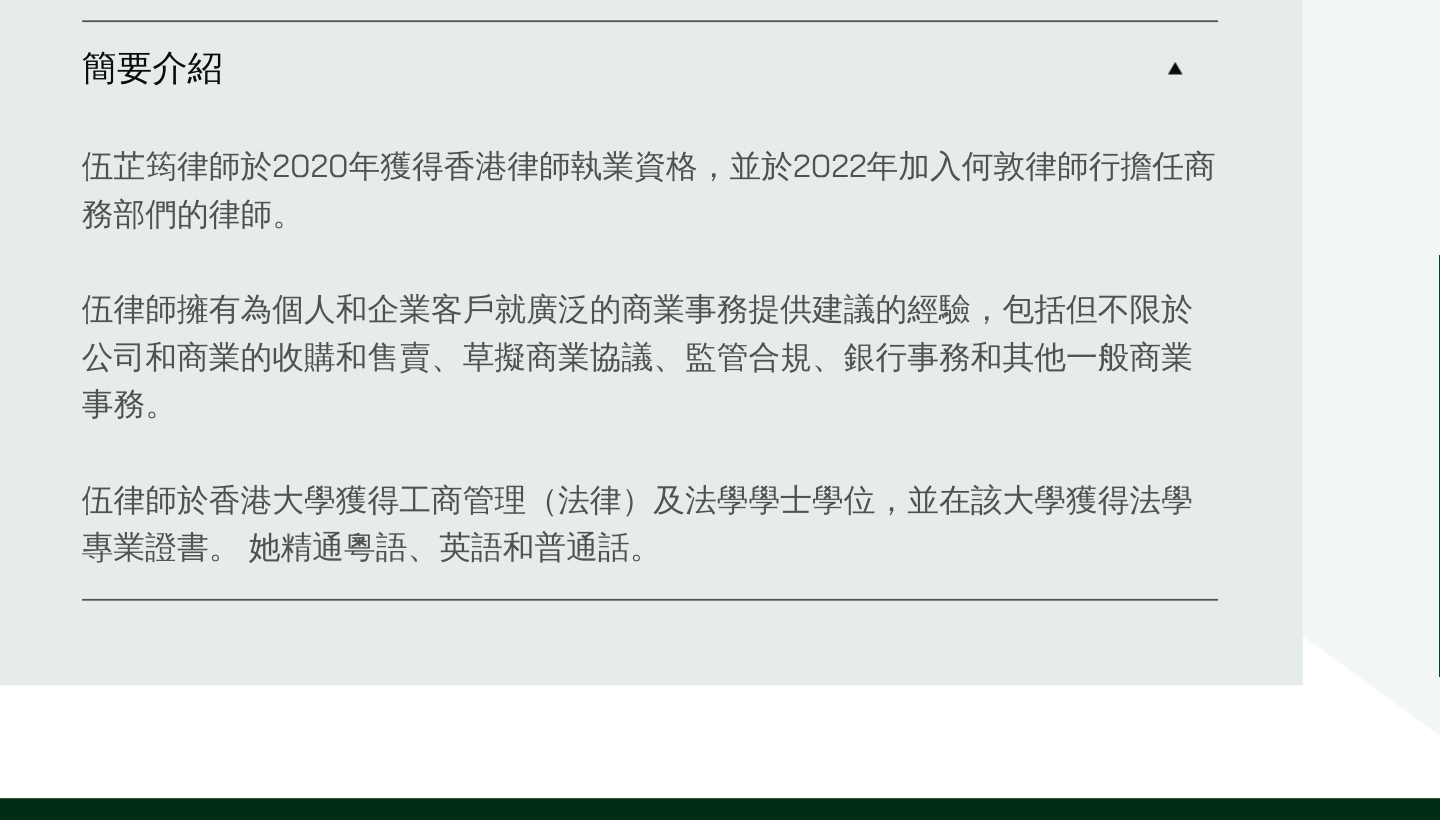 scroll, scrollTop: 564, scrollLeft: 0, axis: vertical 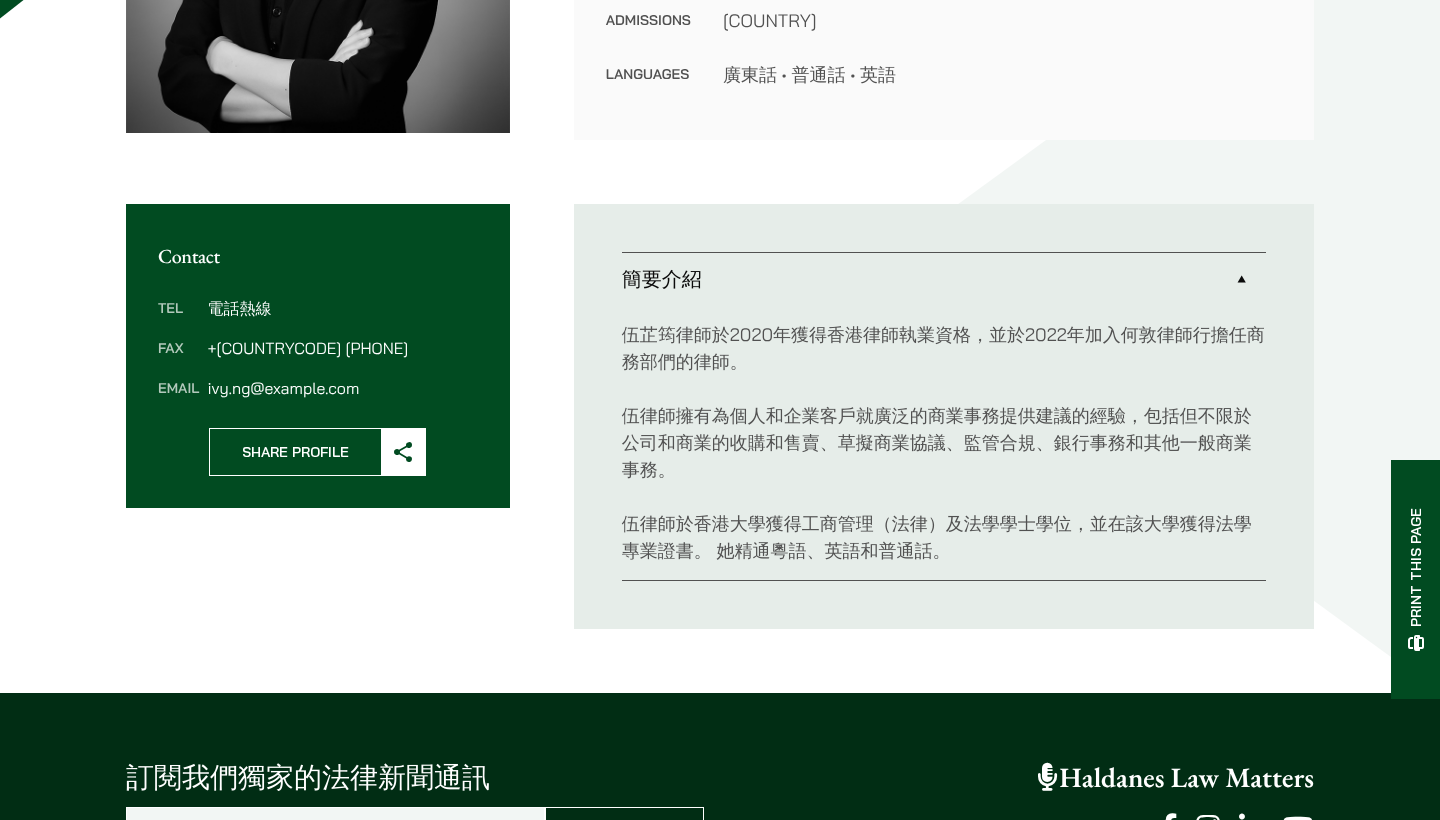 click on "伍芷筠律師於2020年獲得香港律師執業資格，並於2022年加入何敦律師行擔任商務部們的律師。" at bounding box center (944, 348) 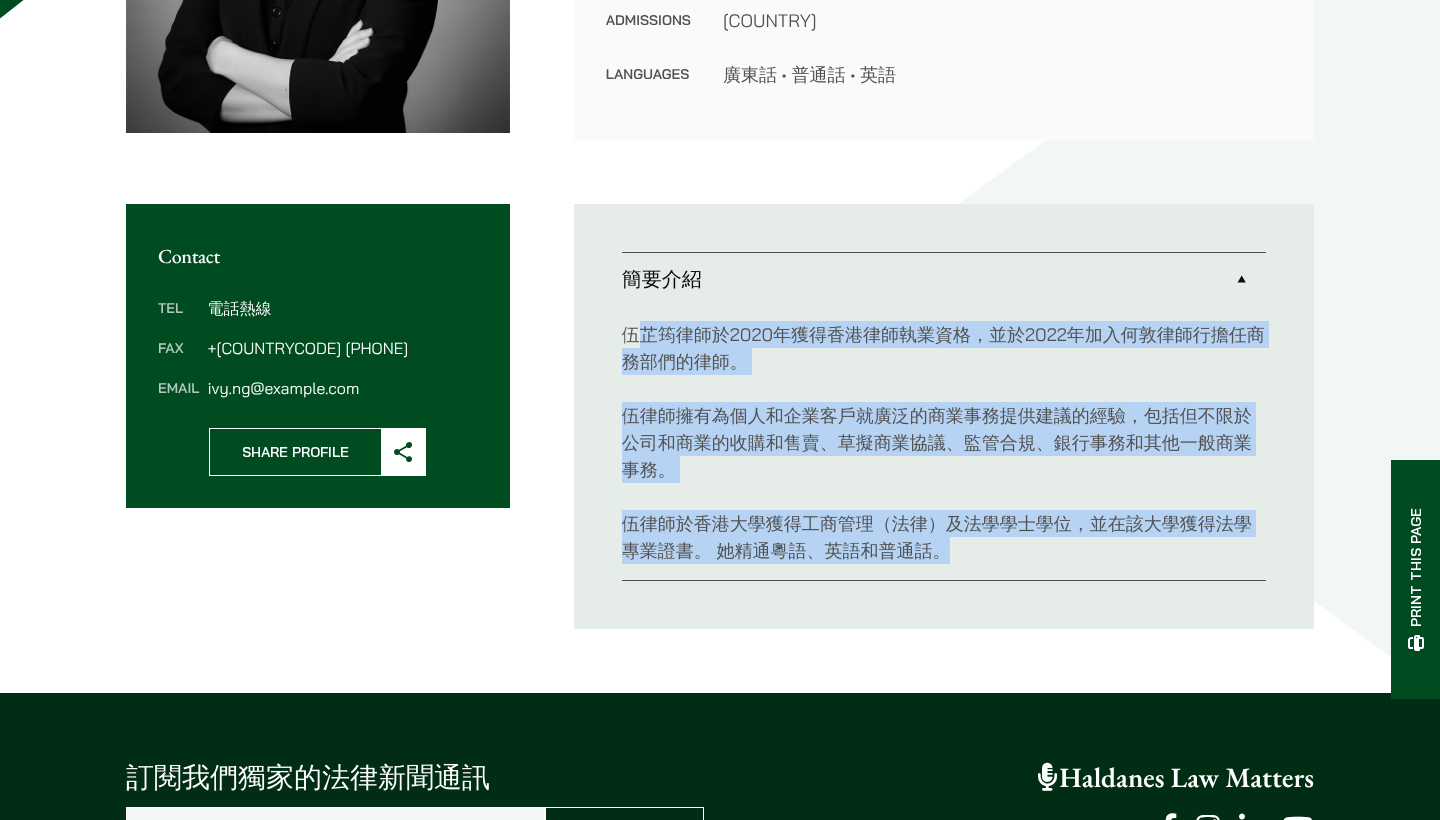 drag, startPoint x: 640, startPoint y: 337, endPoint x: 1001, endPoint y: 537, distance: 412.69965 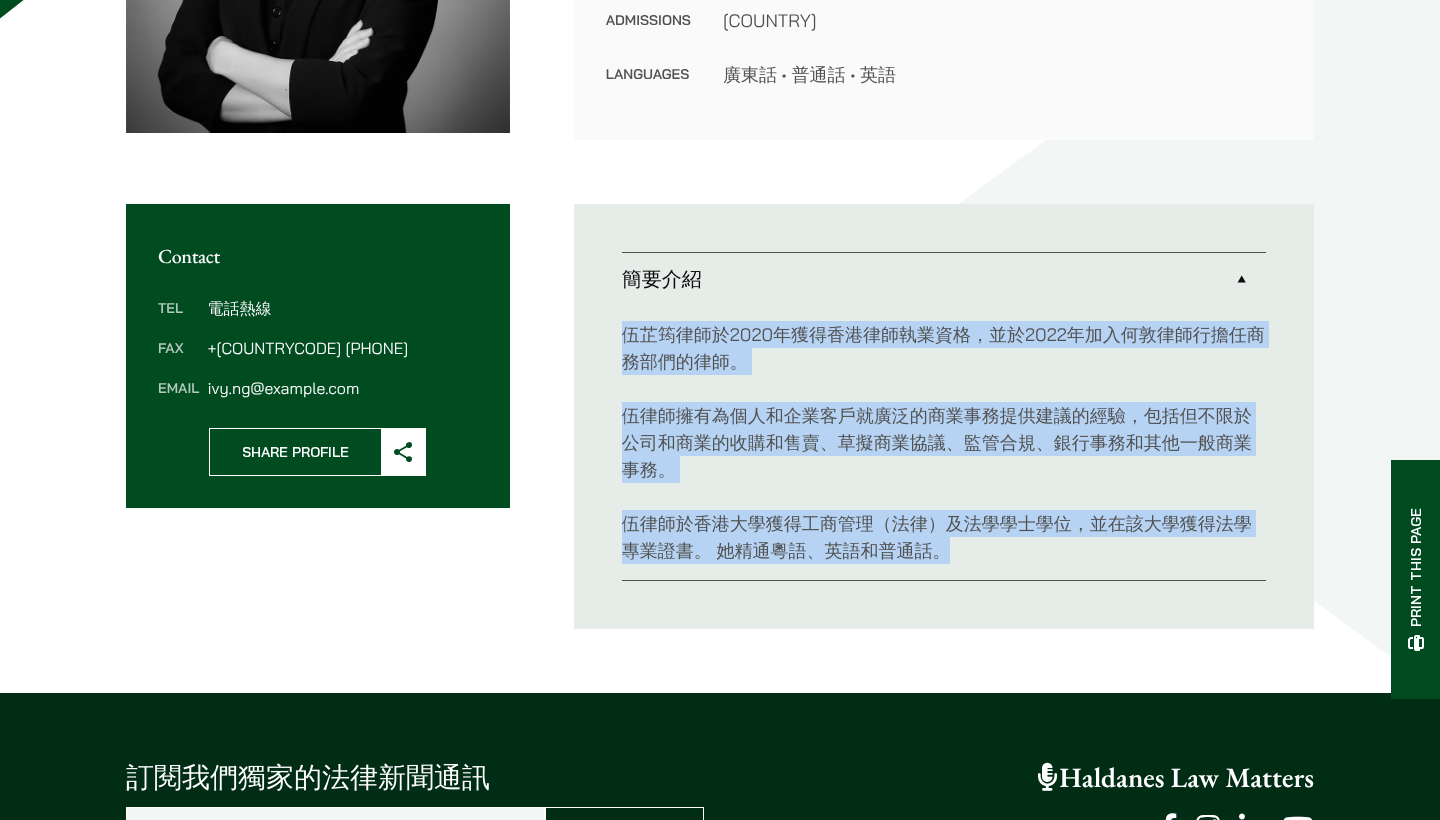 drag, startPoint x: 1087, startPoint y: 546, endPoint x: 573, endPoint y: 325, distance: 559.4971 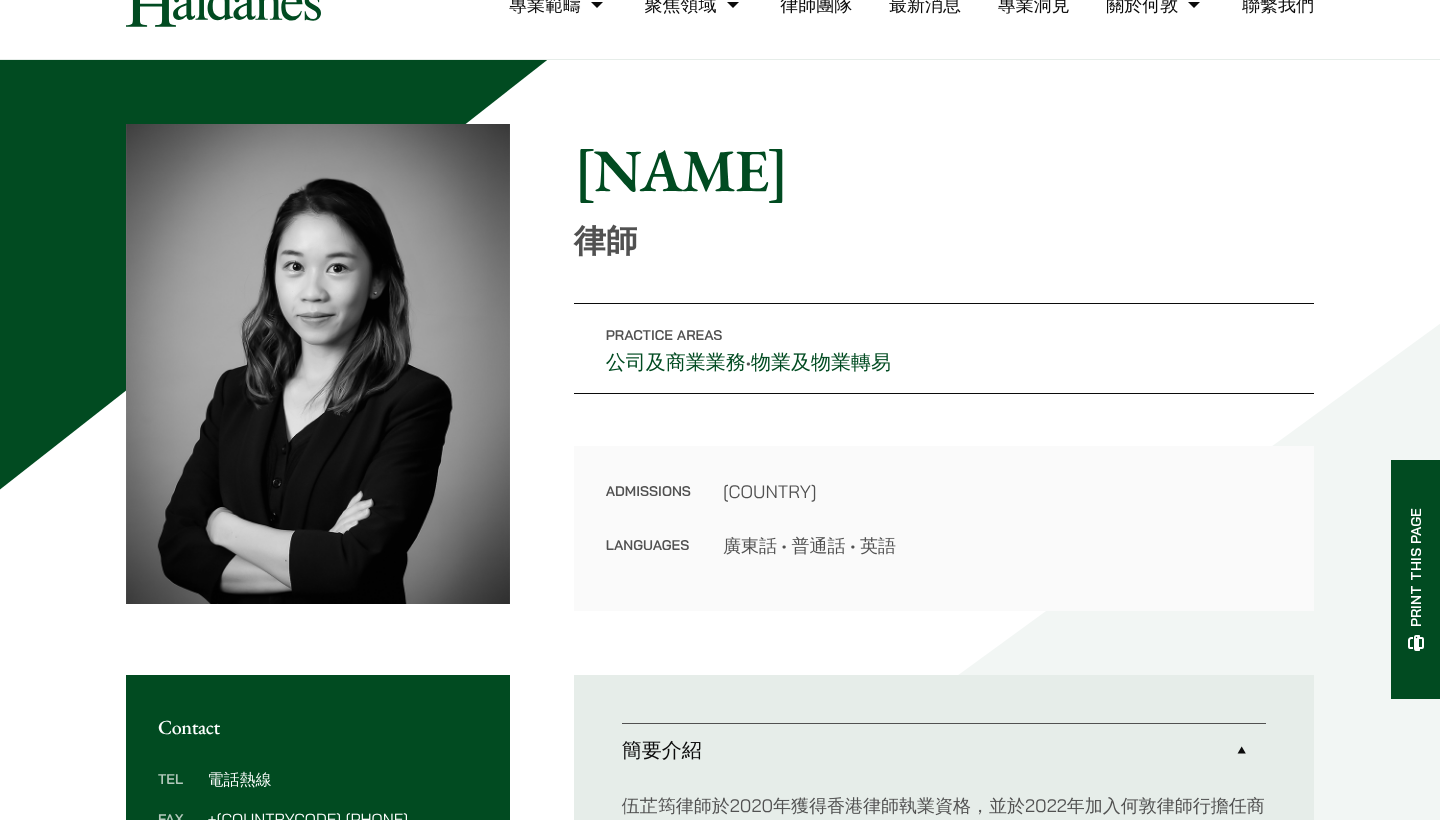 scroll, scrollTop: 22, scrollLeft: 0, axis: vertical 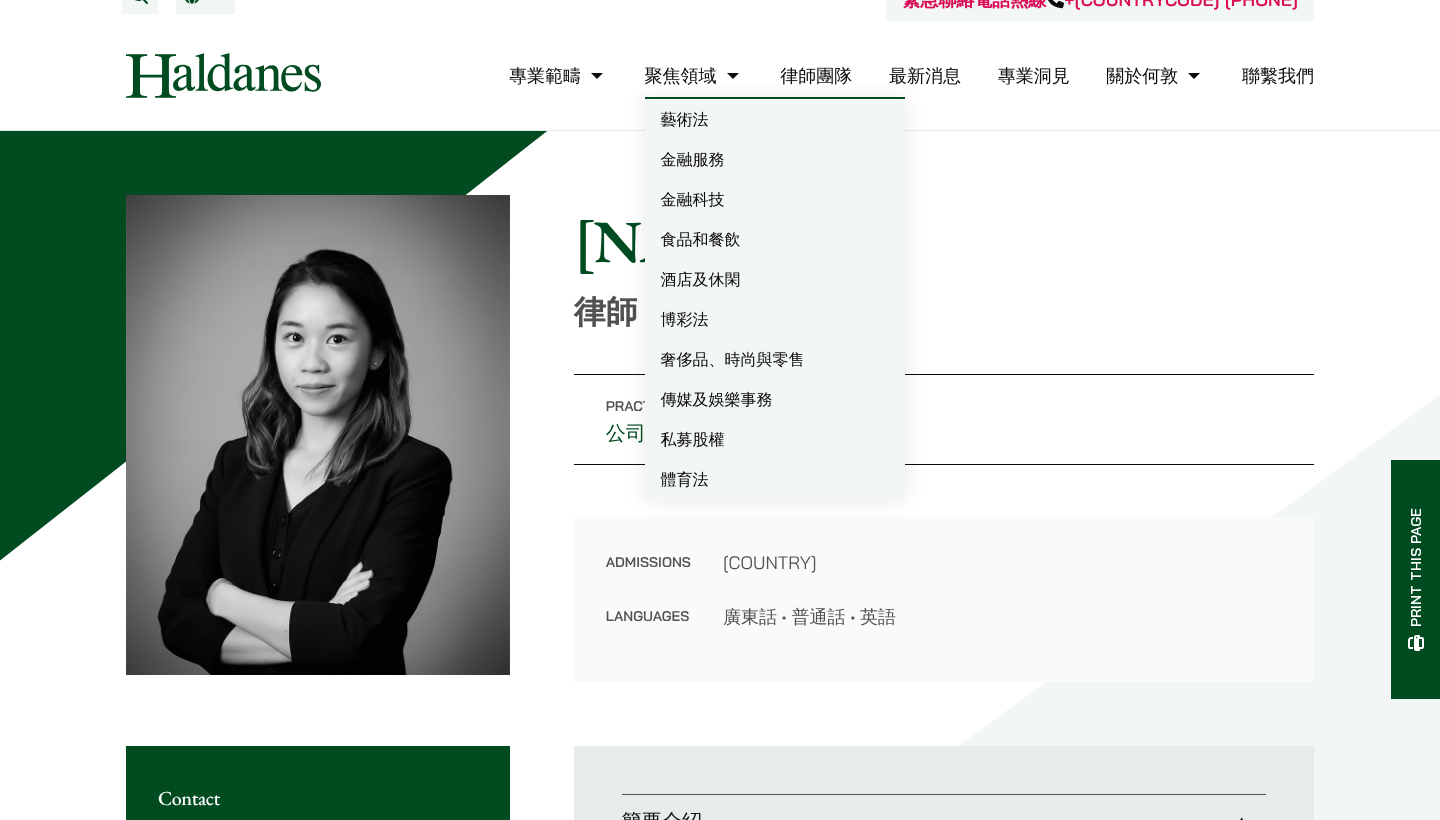 click on "專業範疇" at bounding box center (558, 75) 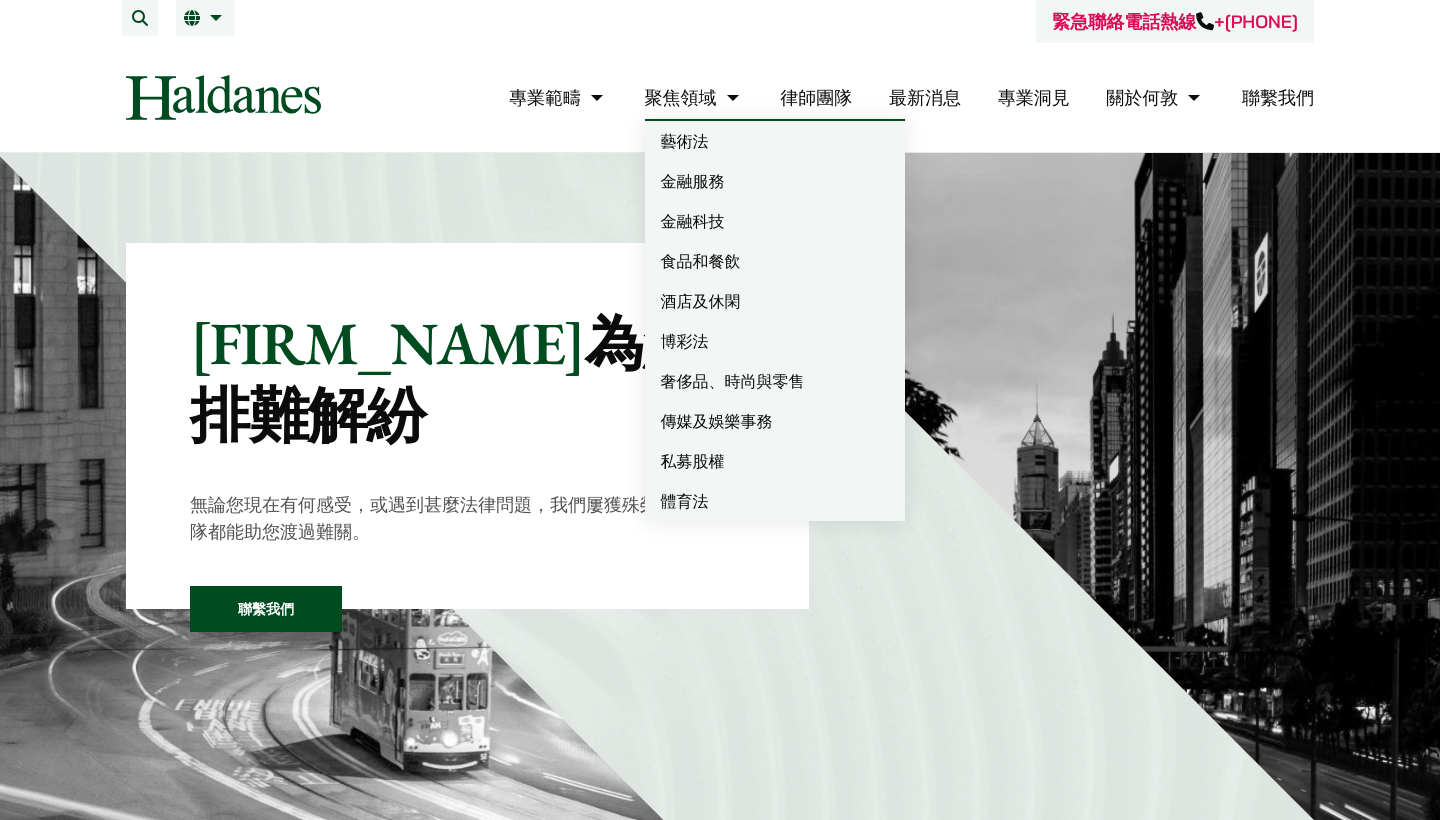 scroll, scrollTop: 0, scrollLeft: 0, axis: both 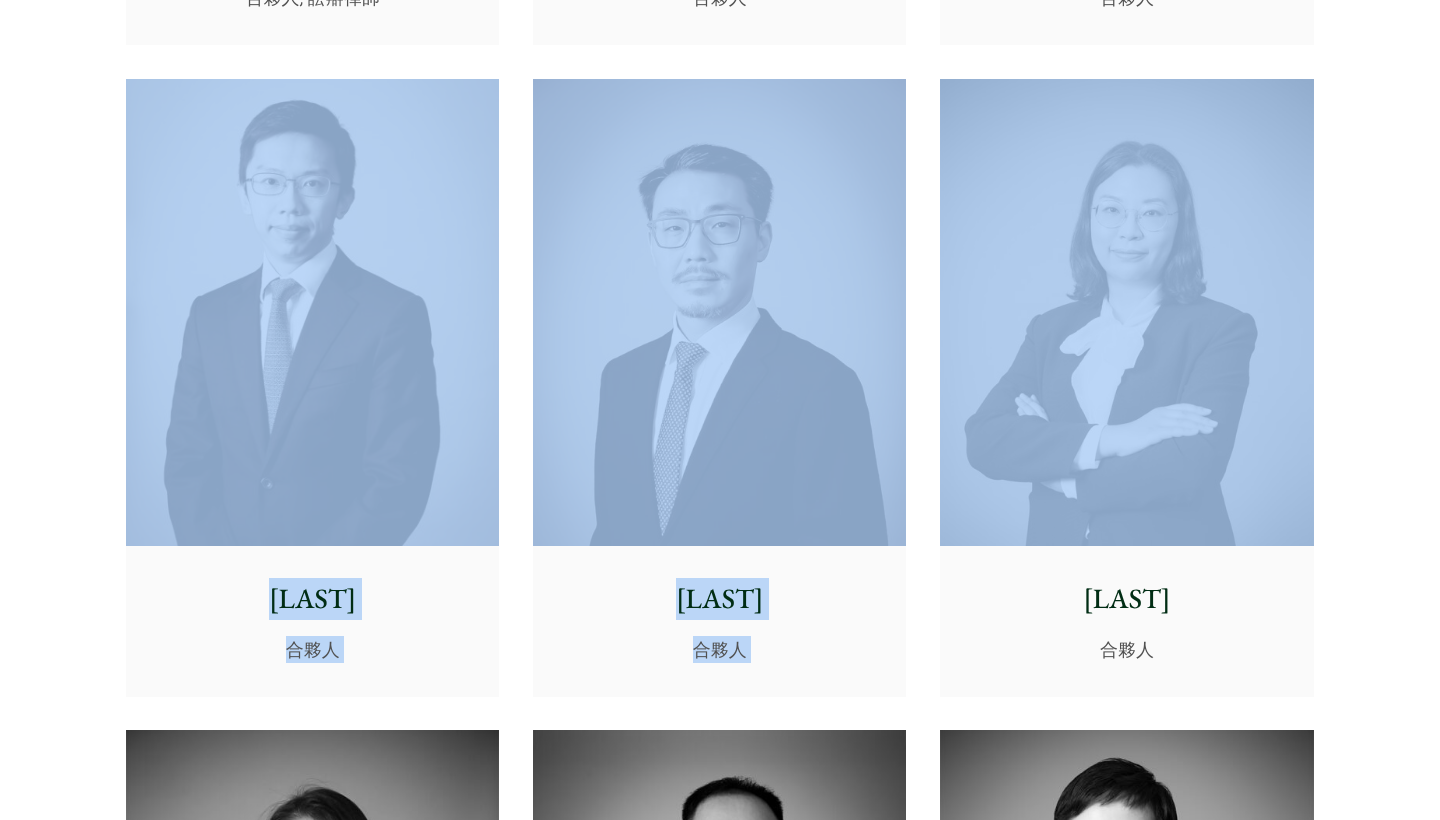 drag, startPoint x: 45, startPoint y: 305, endPoint x: 1268, endPoint y: 346, distance: 1223.687 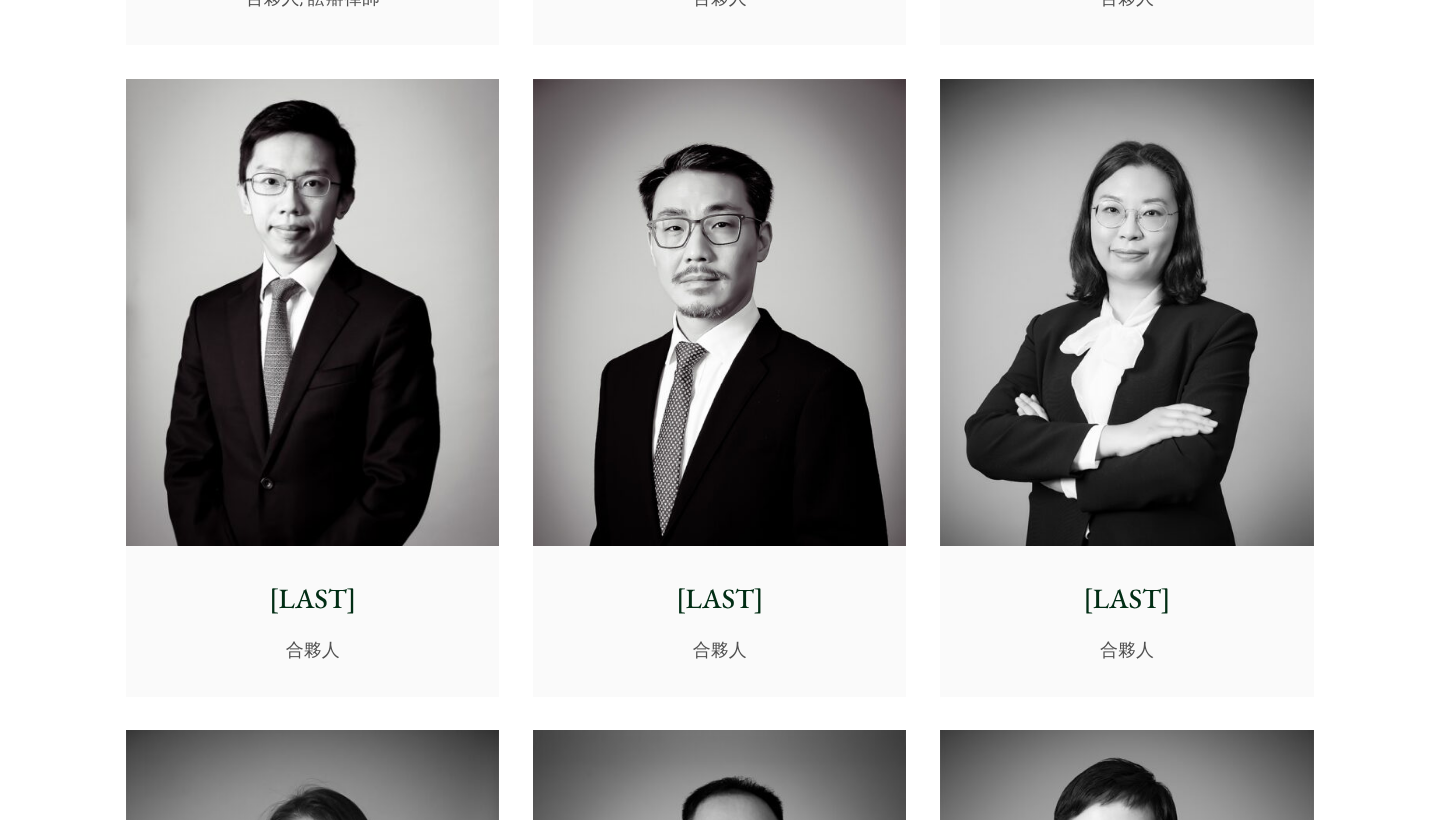 click on "合夥人
麥至理
合夥人, 訟辯律師
鮑富
合夥人, 訟辯律師
馬健能
合夥人
鮑安迪
管理合夥人
呂君博
合夥人
威迪其
合夥人
伍家豪
合夥人
廖學思
合夥人
梁宇喬
合夥人" at bounding box center (720, 2803) 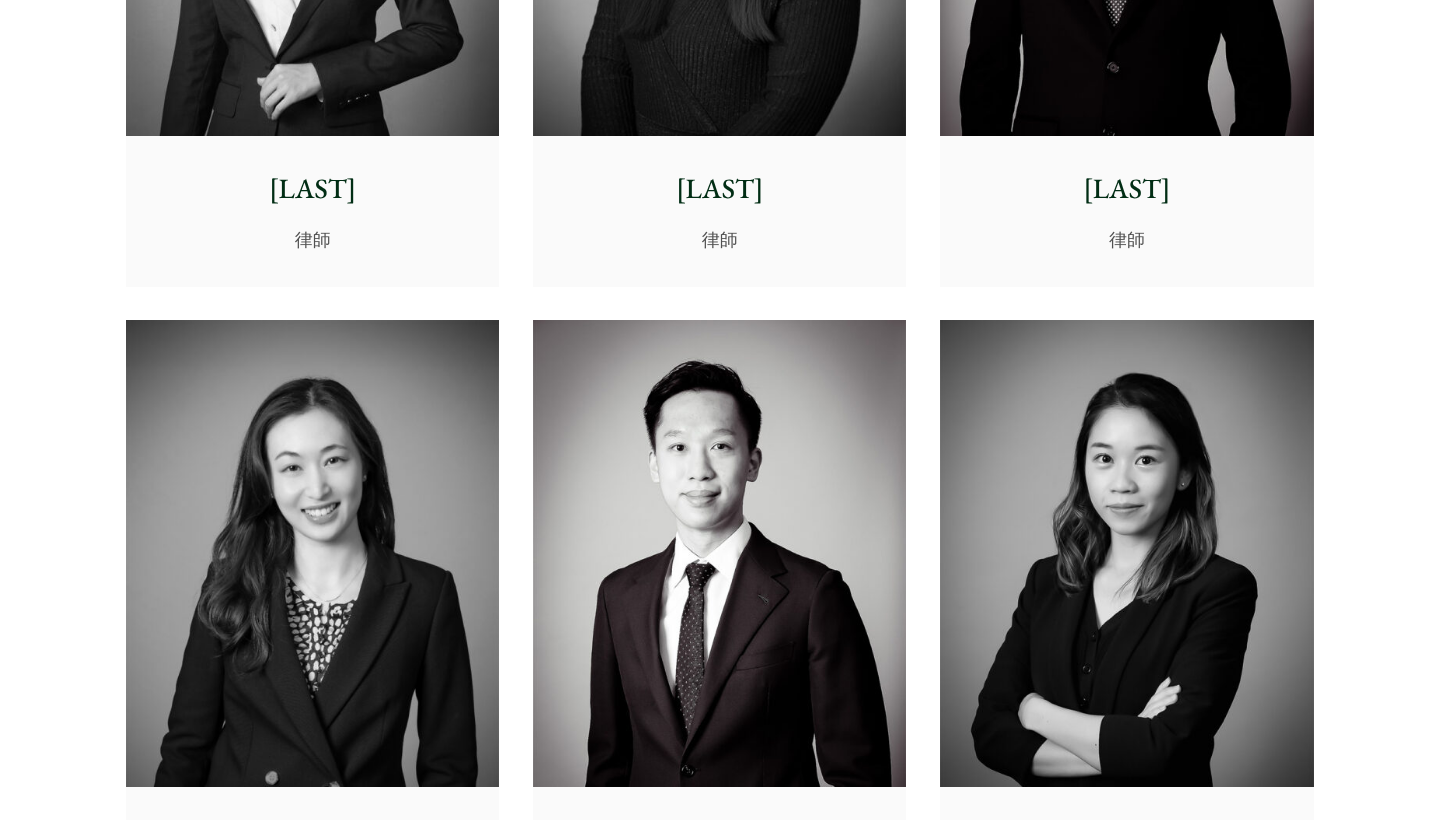 scroll, scrollTop: 6384, scrollLeft: 0, axis: vertical 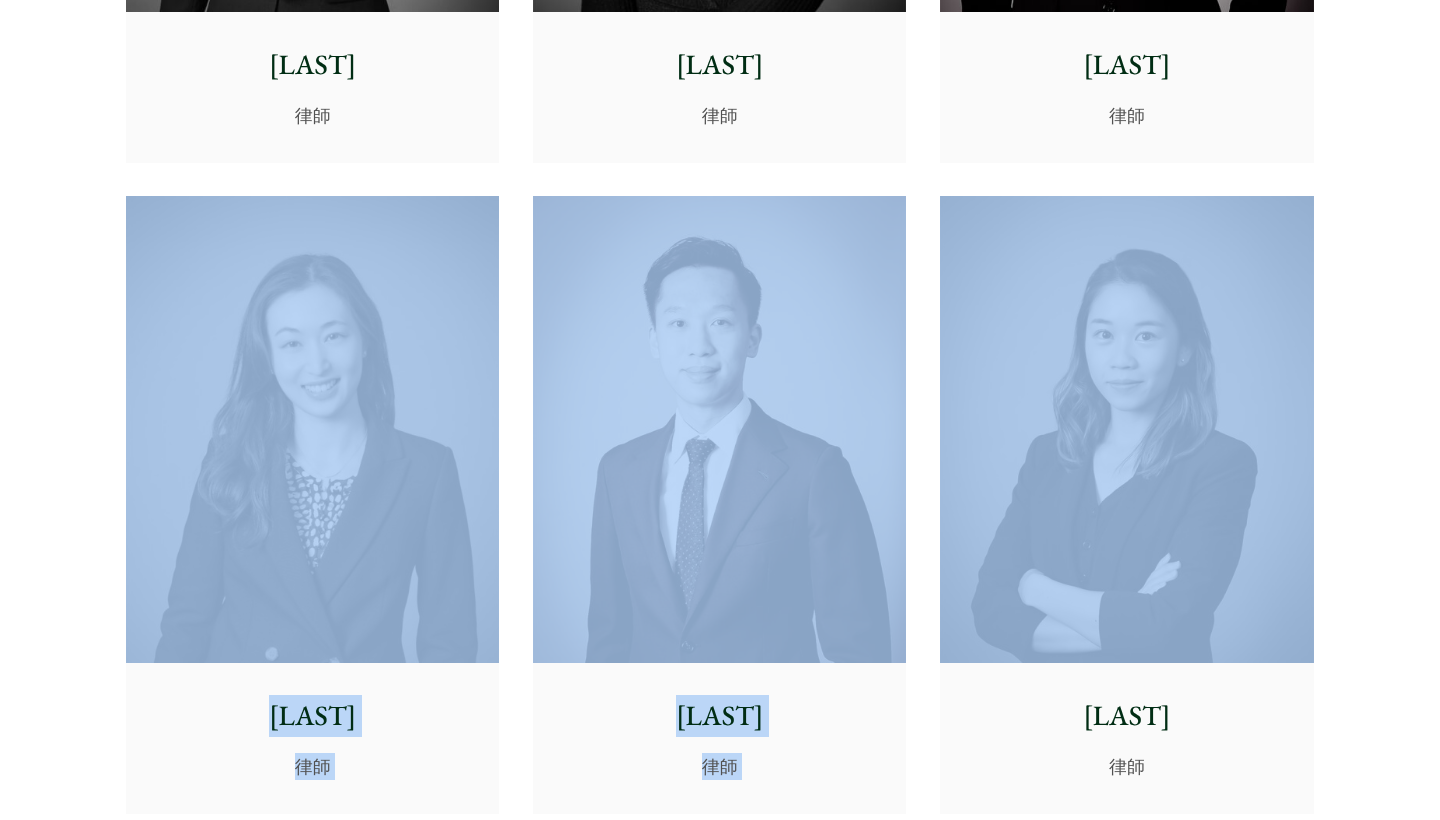 drag, startPoint x: 63, startPoint y: 380, endPoint x: 1331, endPoint y: 492, distance: 1272.9368 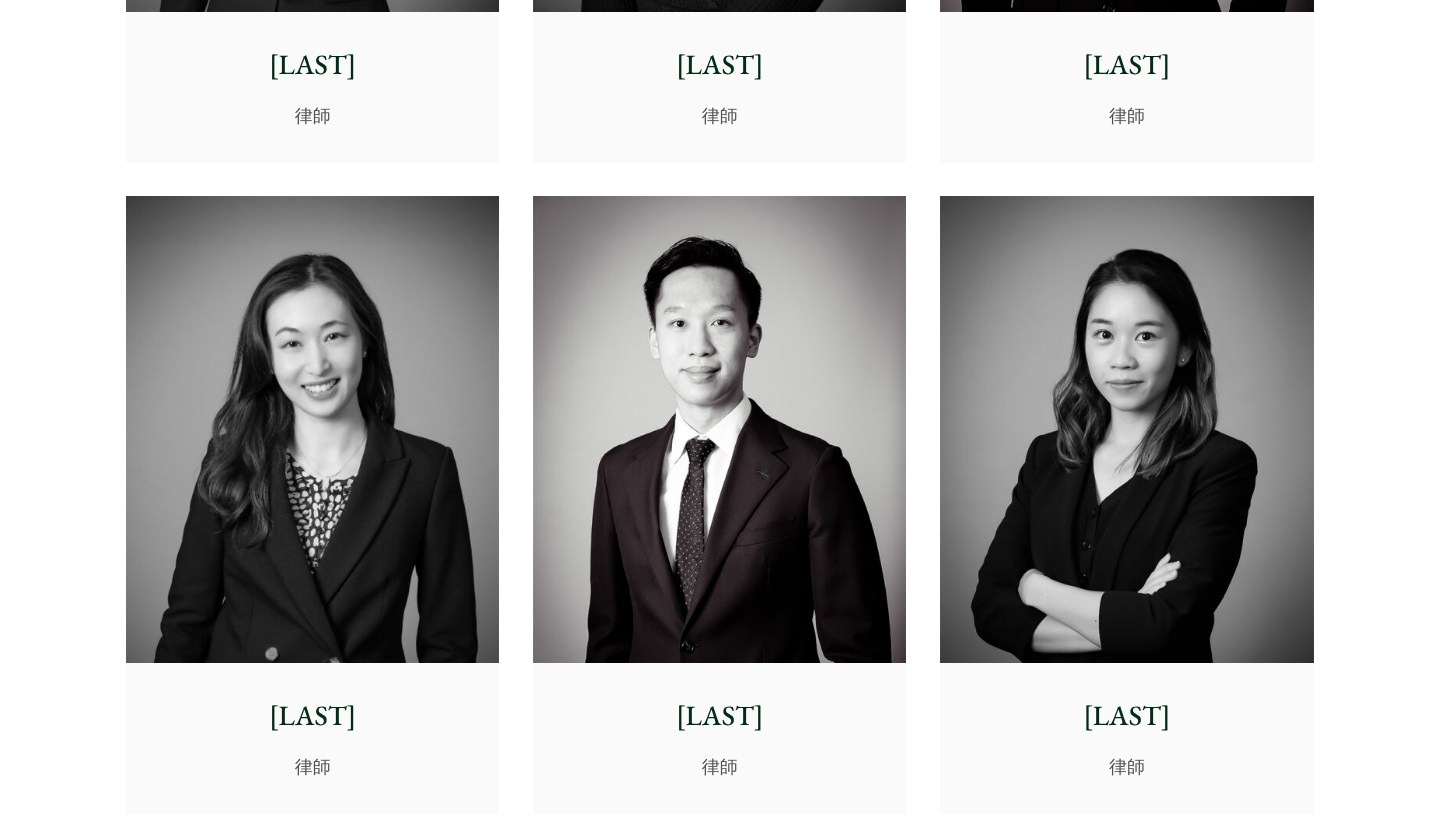 drag, startPoint x: 1401, startPoint y: 543, endPoint x: 1427, endPoint y: 474, distance: 73.736015 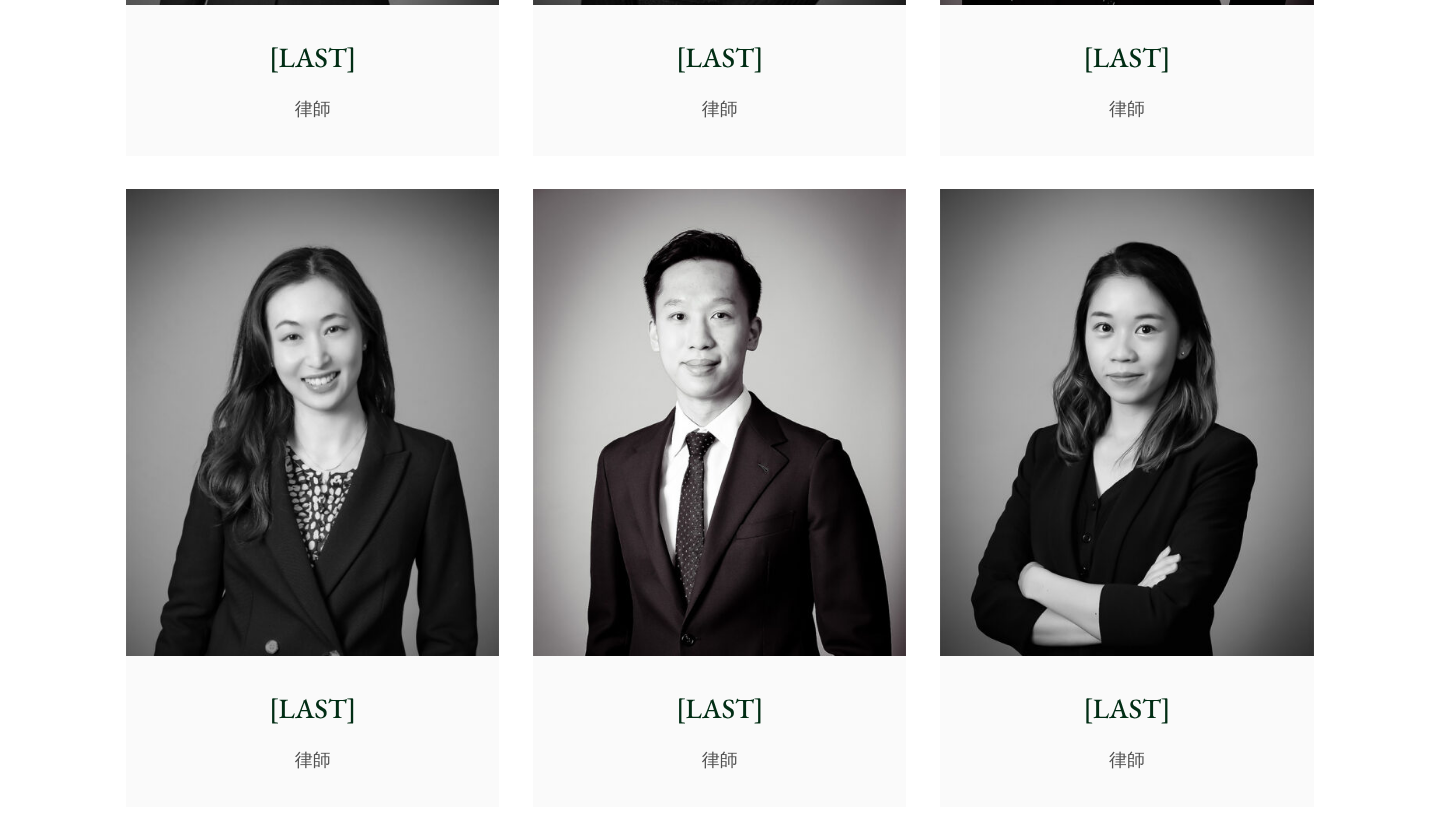 scroll, scrollTop: 6608, scrollLeft: 0, axis: vertical 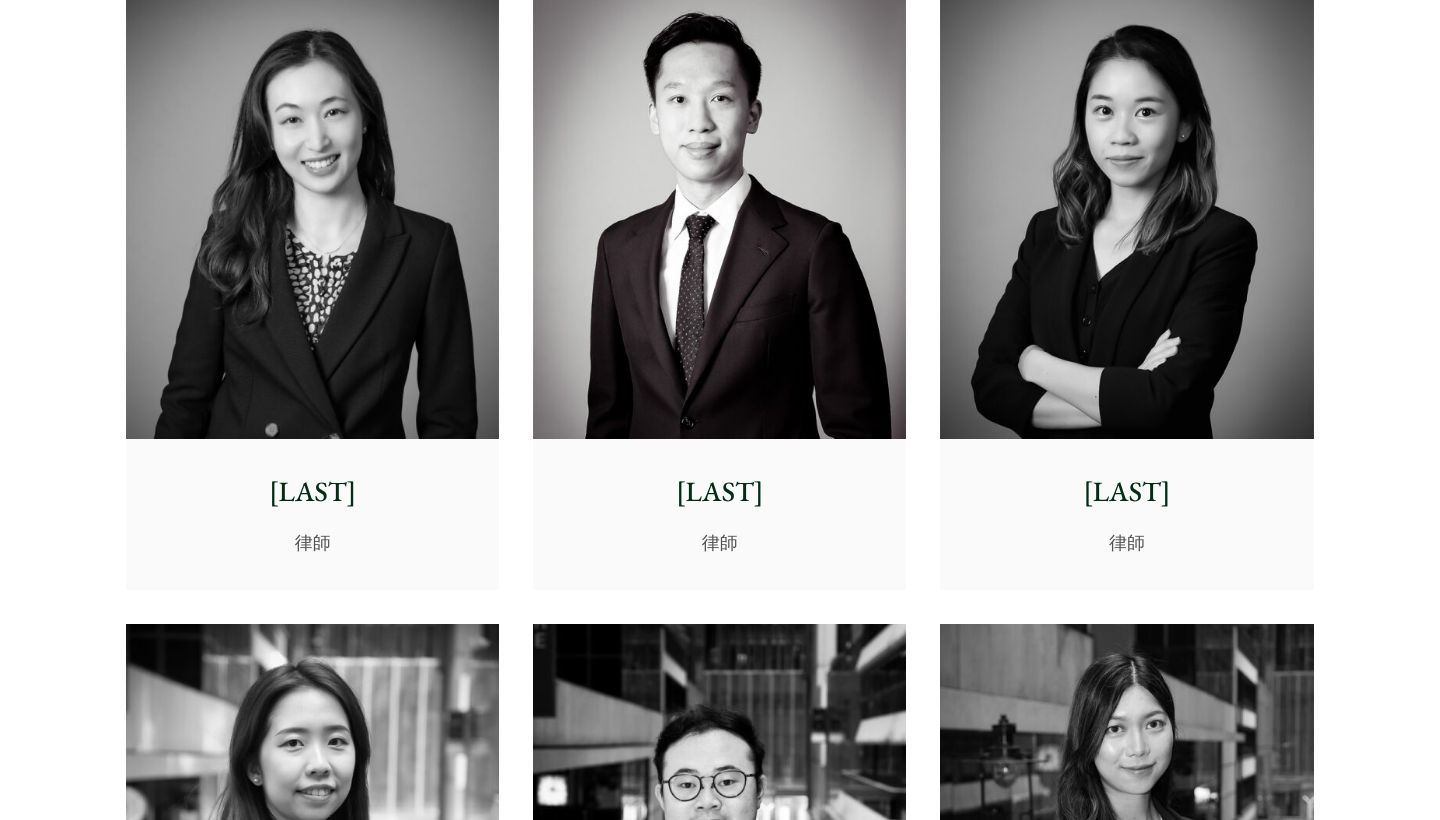 click at bounding box center [312, 205] 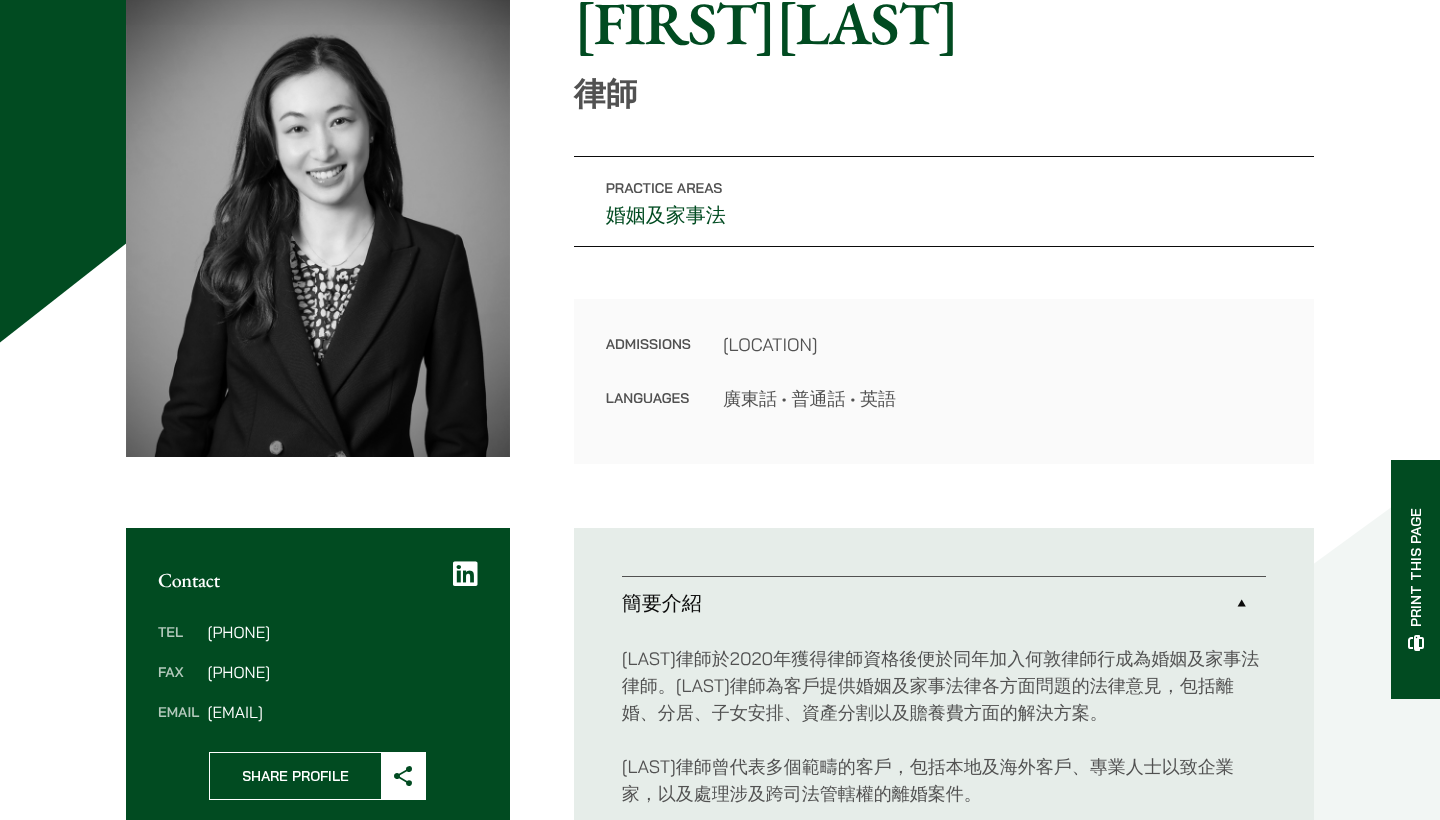 scroll, scrollTop: 538, scrollLeft: 0, axis: vertical 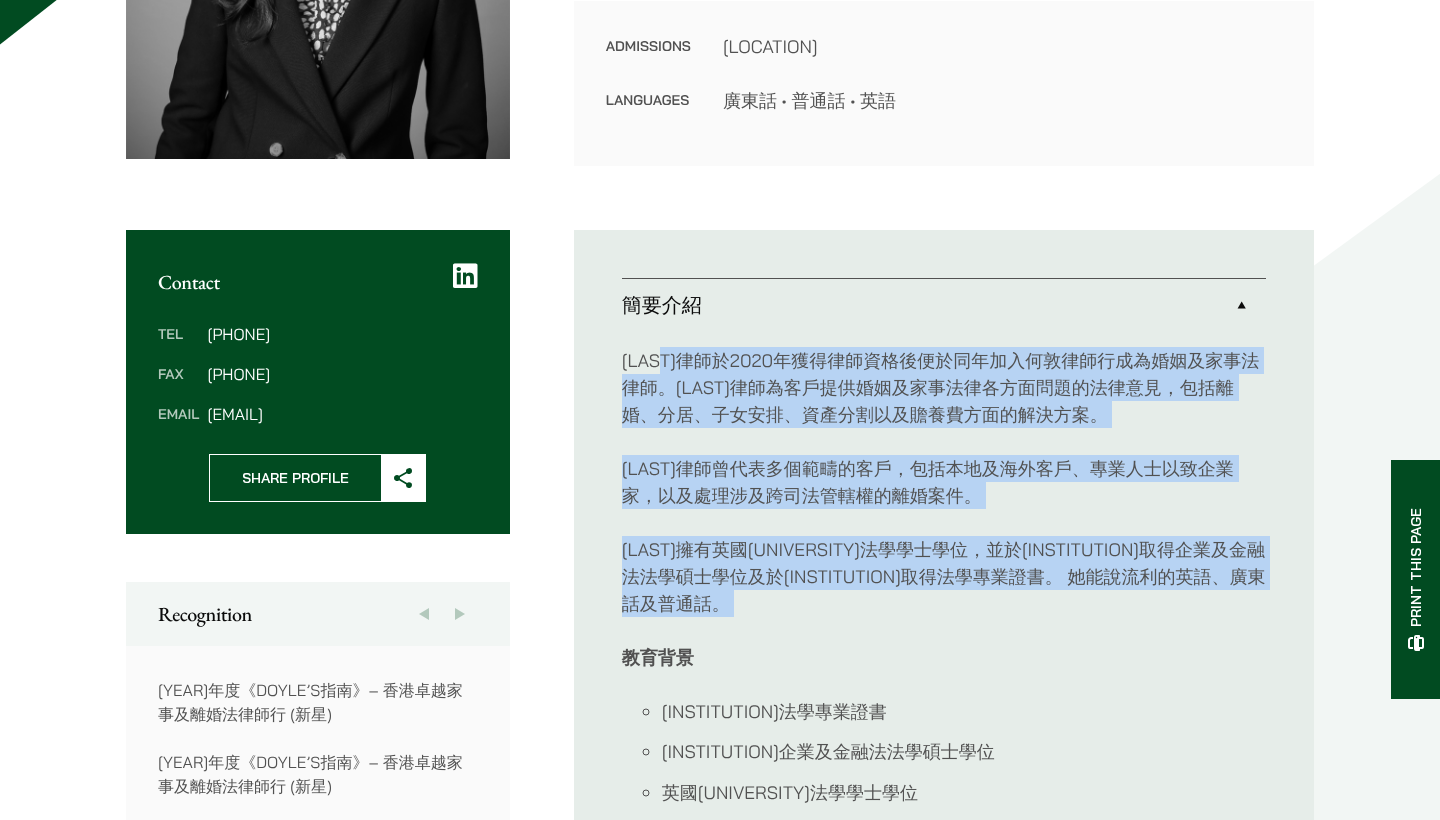 drag, startPoint x: 689, startPoint y: 352, endPoint x: 1132, endPoint y: 644, distance: 530.578 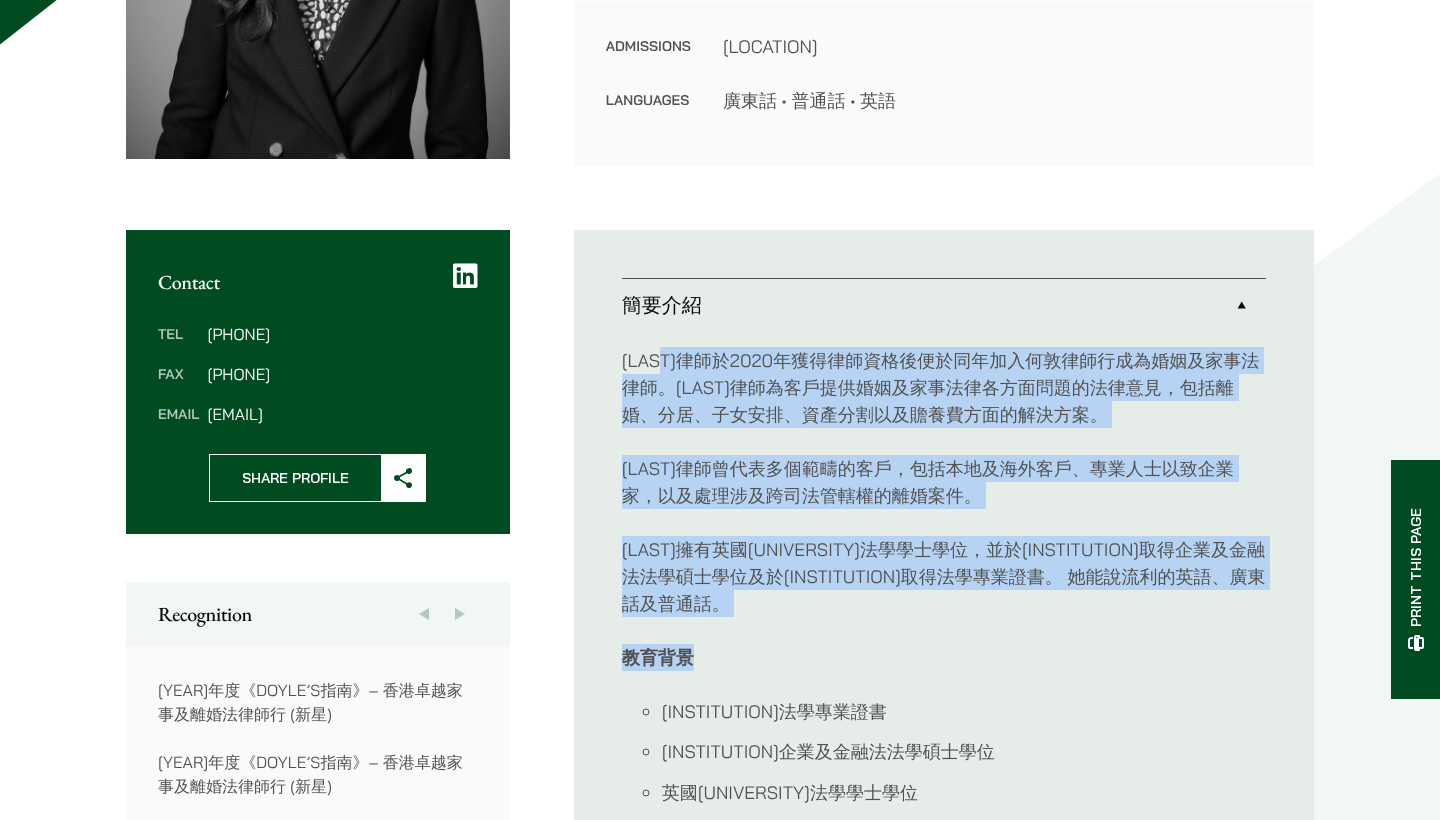 click on "[LAST]律師於2020年獲得律師資格後便於同年加入何敦律師行成為婚姻及家事法律師。[LAST]律師為客戶提供婚姻及家事法律各方面問題的法律意見，包括離婚、分居、子女安排、資產分割以及贍養費方面的解決方案。
[LAST]律師曾代表多個範疇的客戶，包括本地及海外客戶、專業人士以致企業家，以及處理涉及跨司法管轄權的離婚案件。
[LAST]律師擁有英國[UNIVERSITY]法學學士學位，並於[INSTITUTION]取得企業及金融法法學碩士學位及於[INSTITUTION]取得法學專業證書。 她能說流利的英語、廣東話及普通話。
教育背景
[INSTITUTION]法學專業證書
[INSTITUTION]企業及金融法法學碩士學位
英國[UNIVERSITY]法學學士學位" at bounding box center (944, 576) 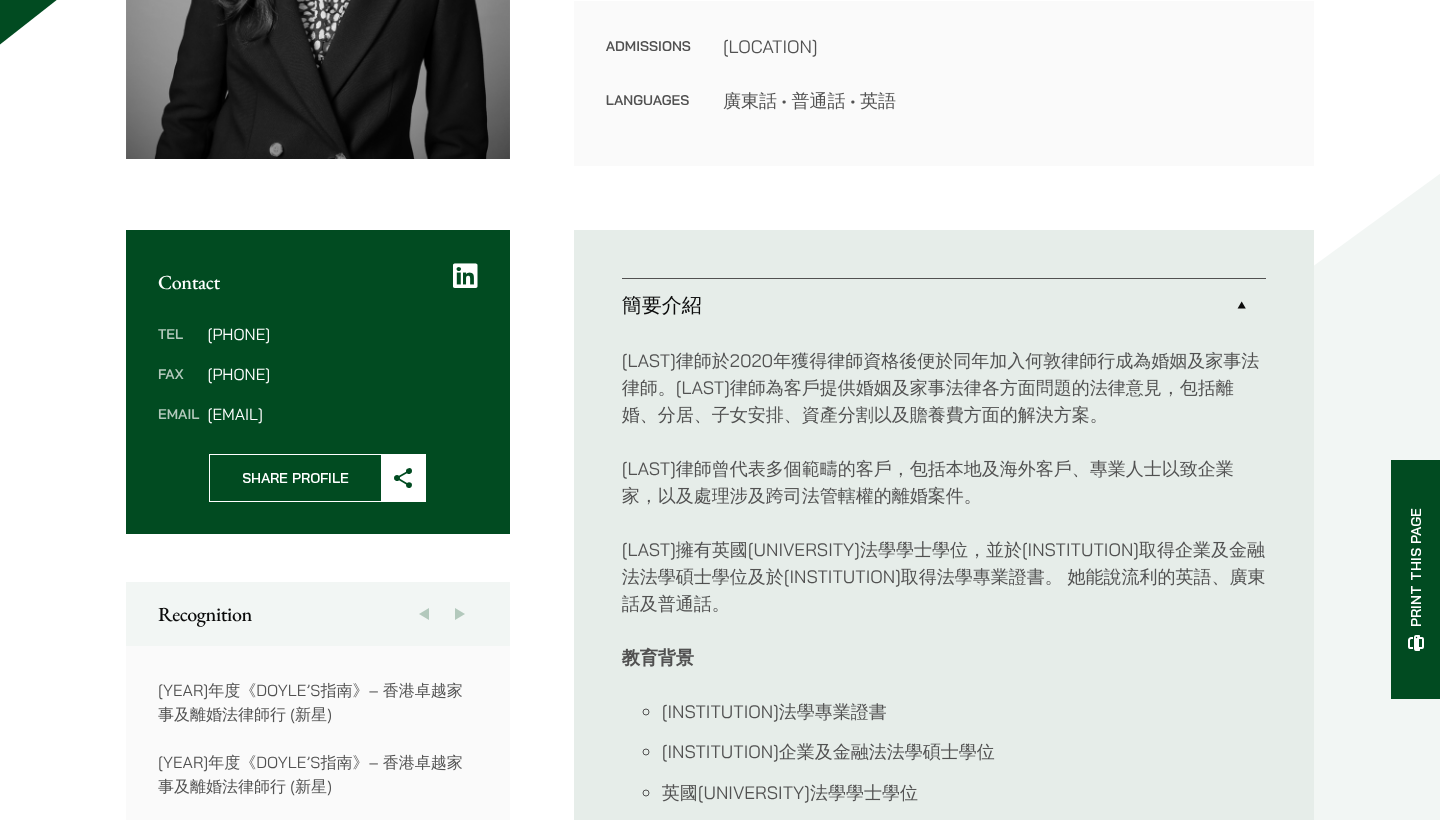 scroll, scrollTop: 682, scrollLeft: 0, axis: vertical 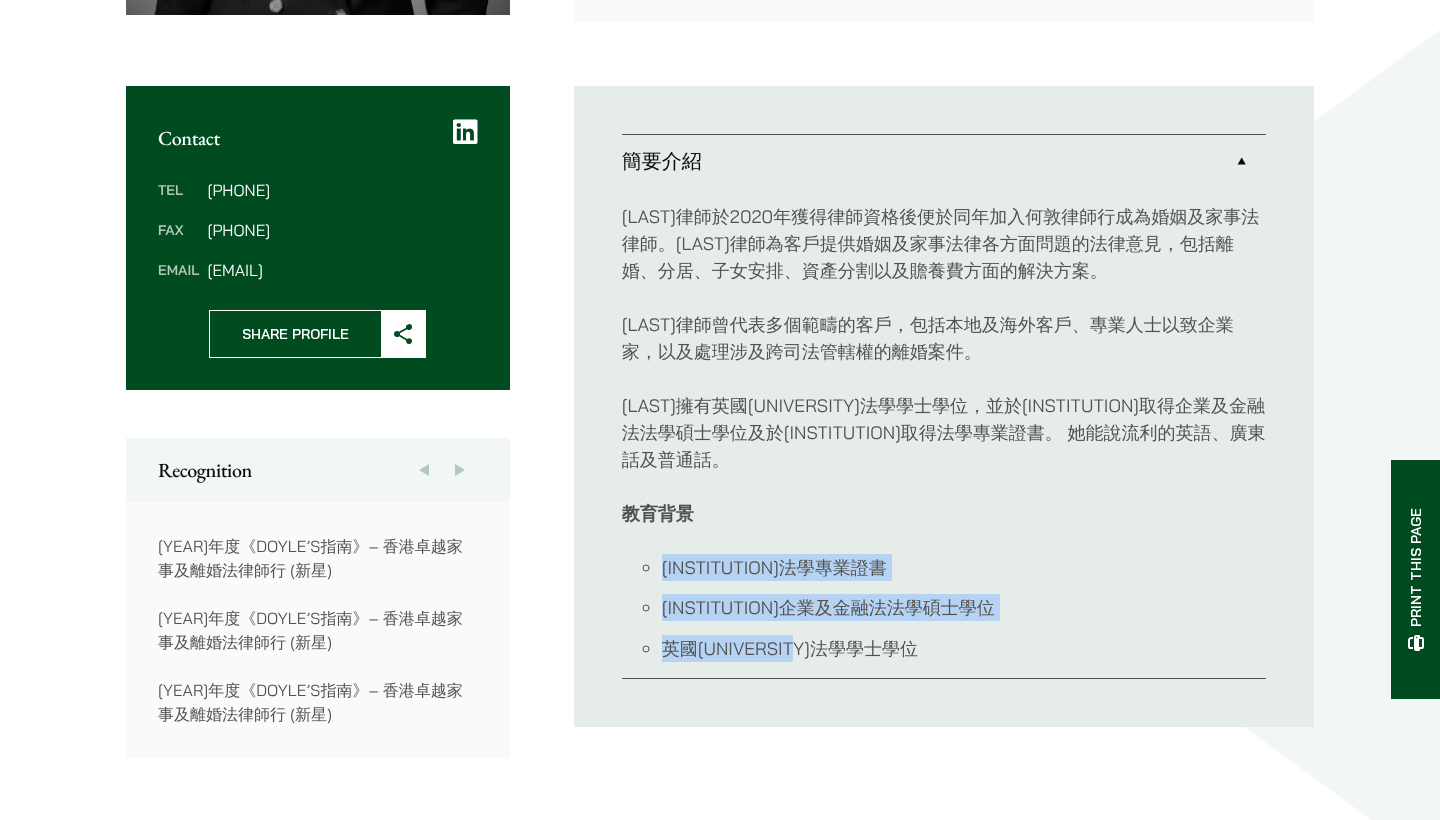 drag, startPoint x: 1138, startPoint y: 676, endPoint x: 1138, endPoint y: 548, distance: 128 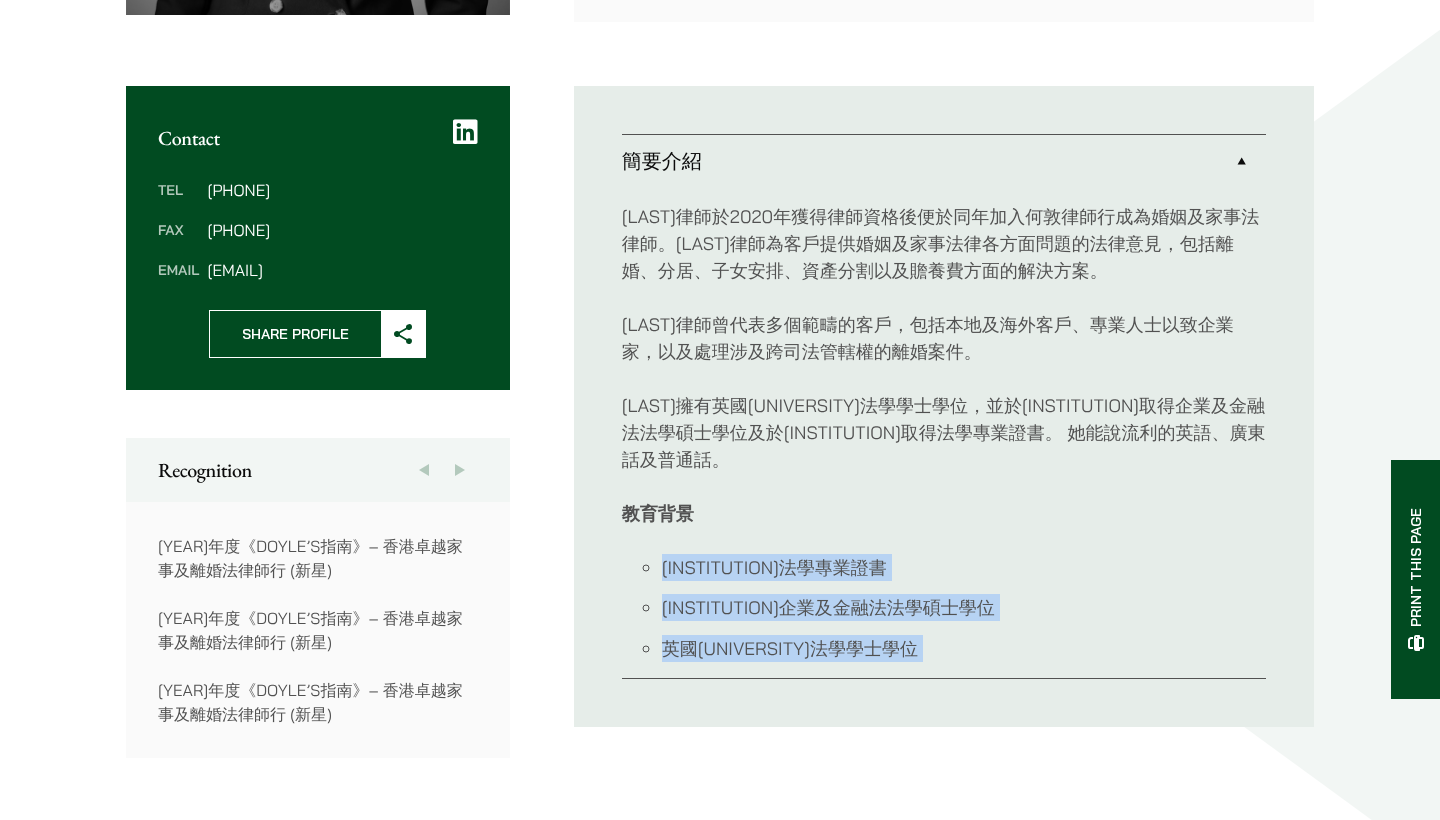 drag, startPoint x: 1138, startPoint y: 548, endPoint x: 1155, endPoint y: 645, distance: 98.478424 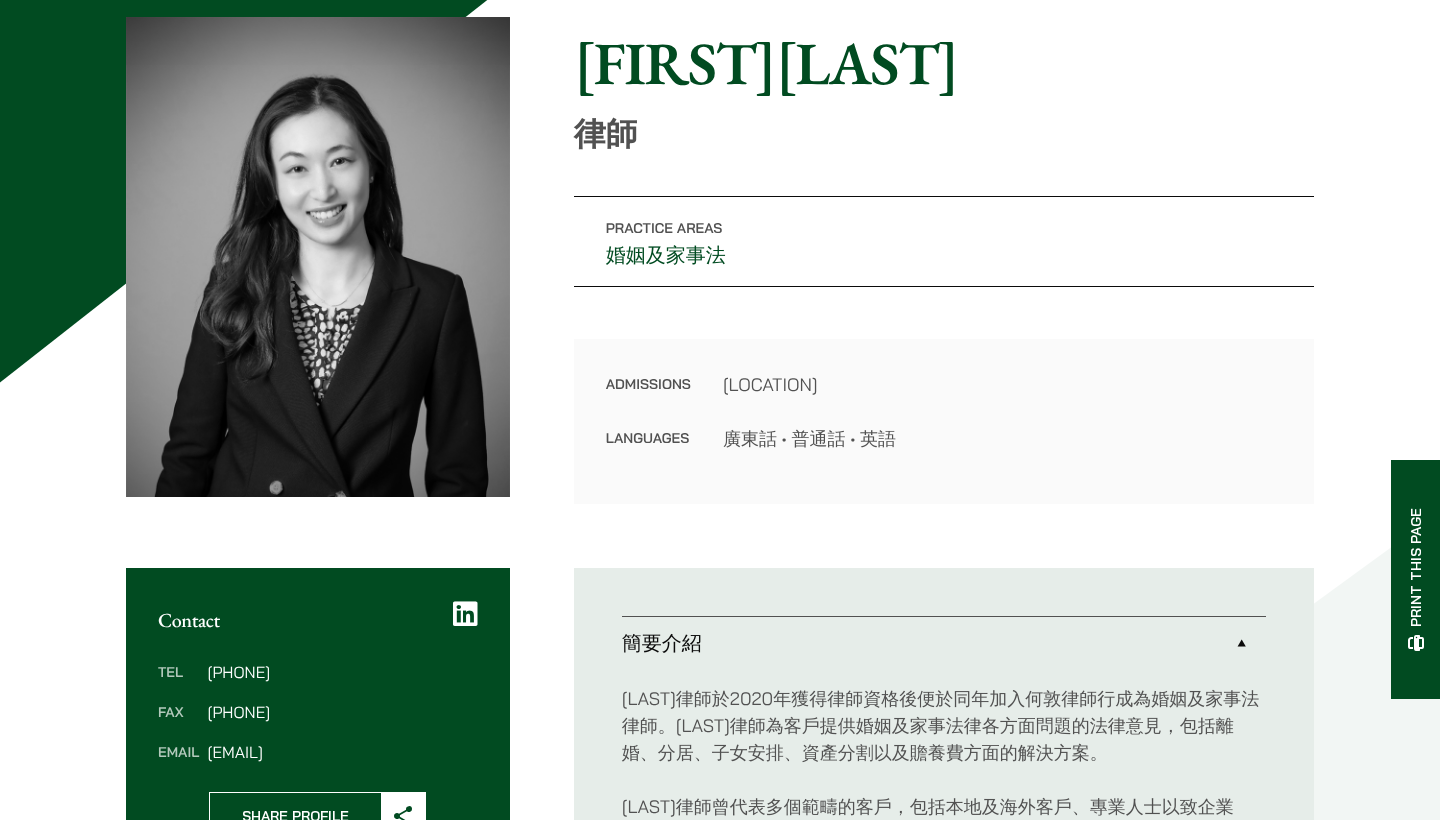 scroll, scrollTop: 201, scrollLeft: 0, axis: vertical 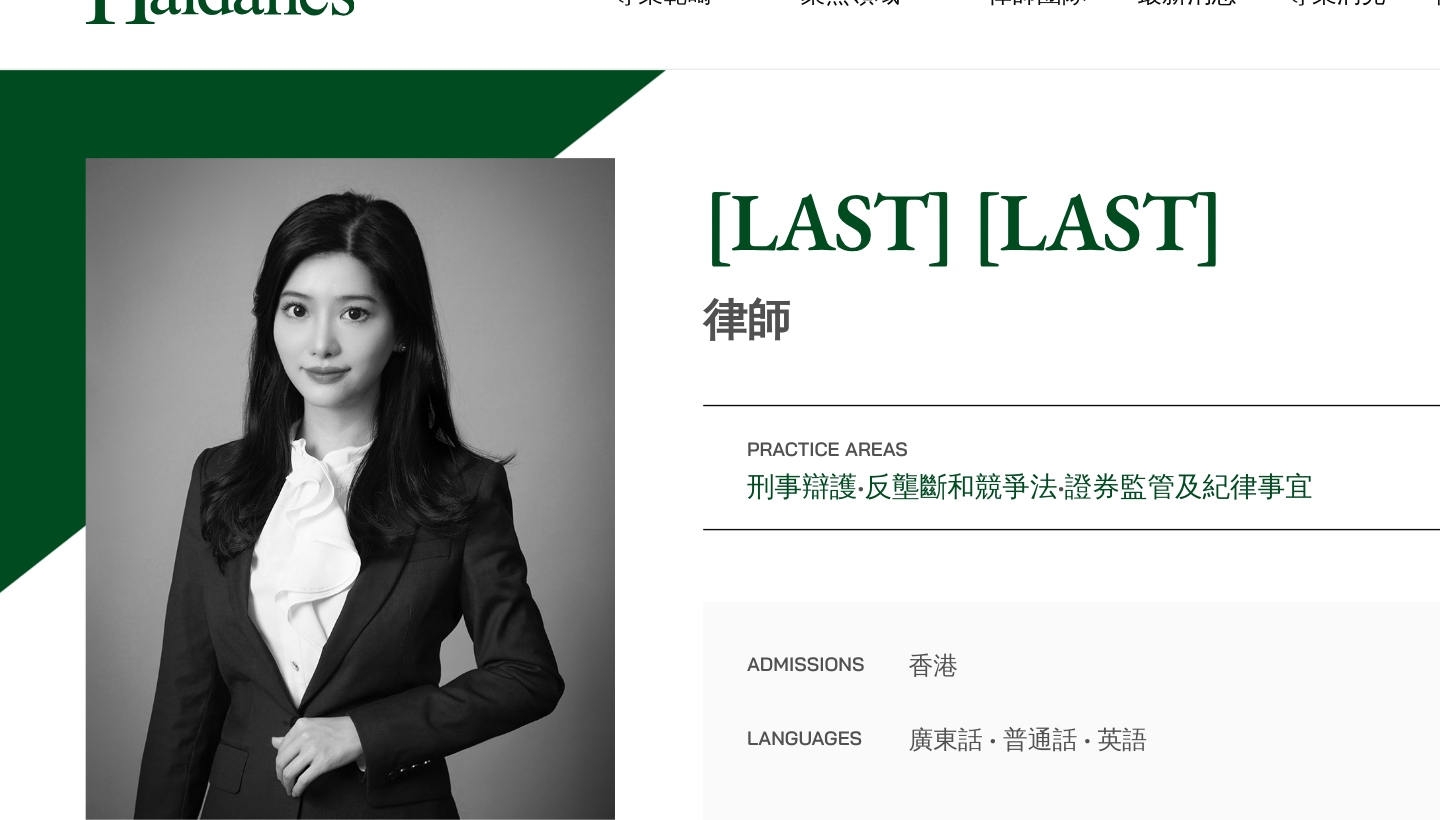 drag, startPoint x: 538, startPoint y: 471, endPoint x: 880, endPoint y: 560, distance: 353.39072 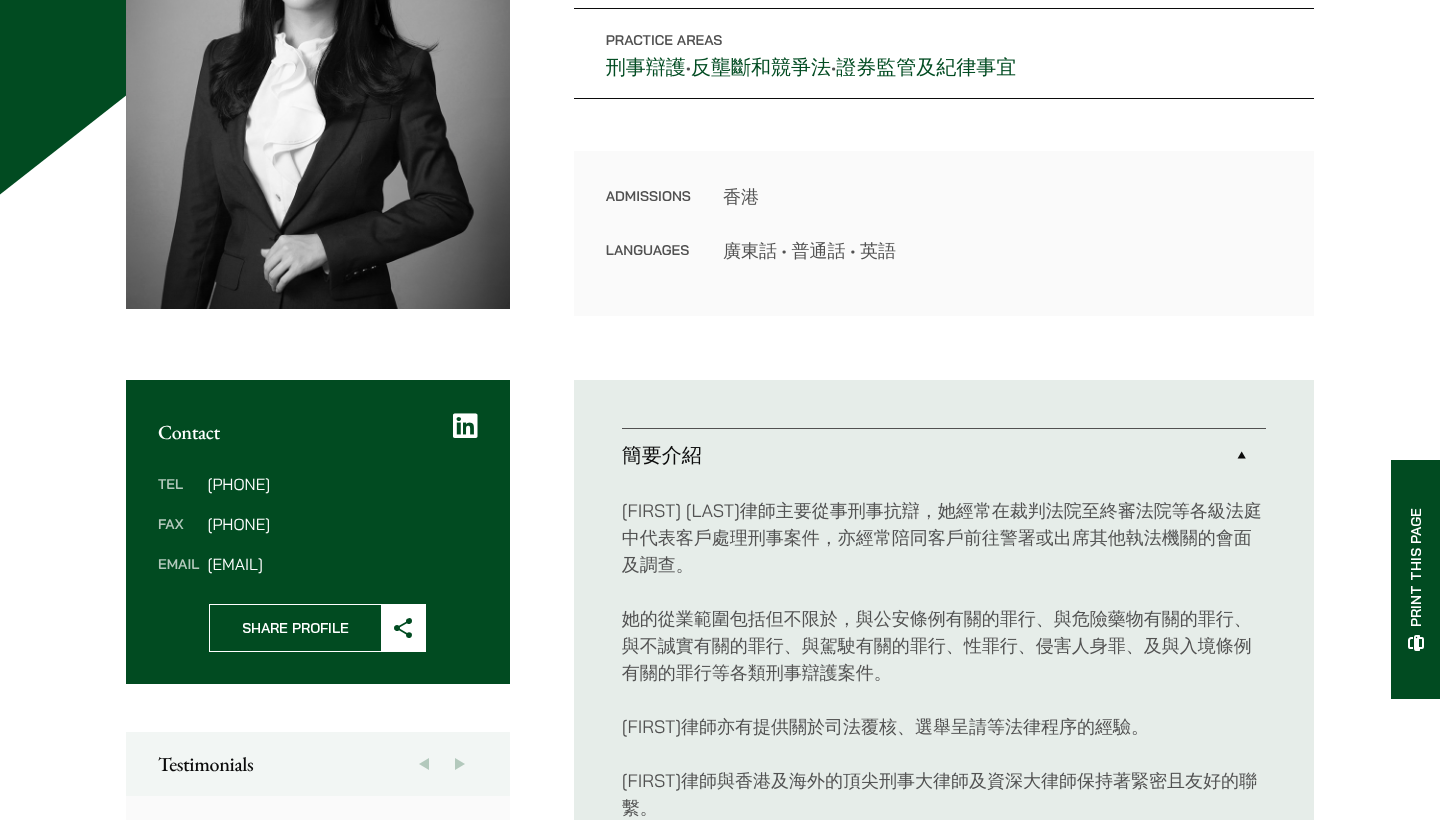 scroll, scrollTop: 384, scrollLeft: 0, axis: vertical 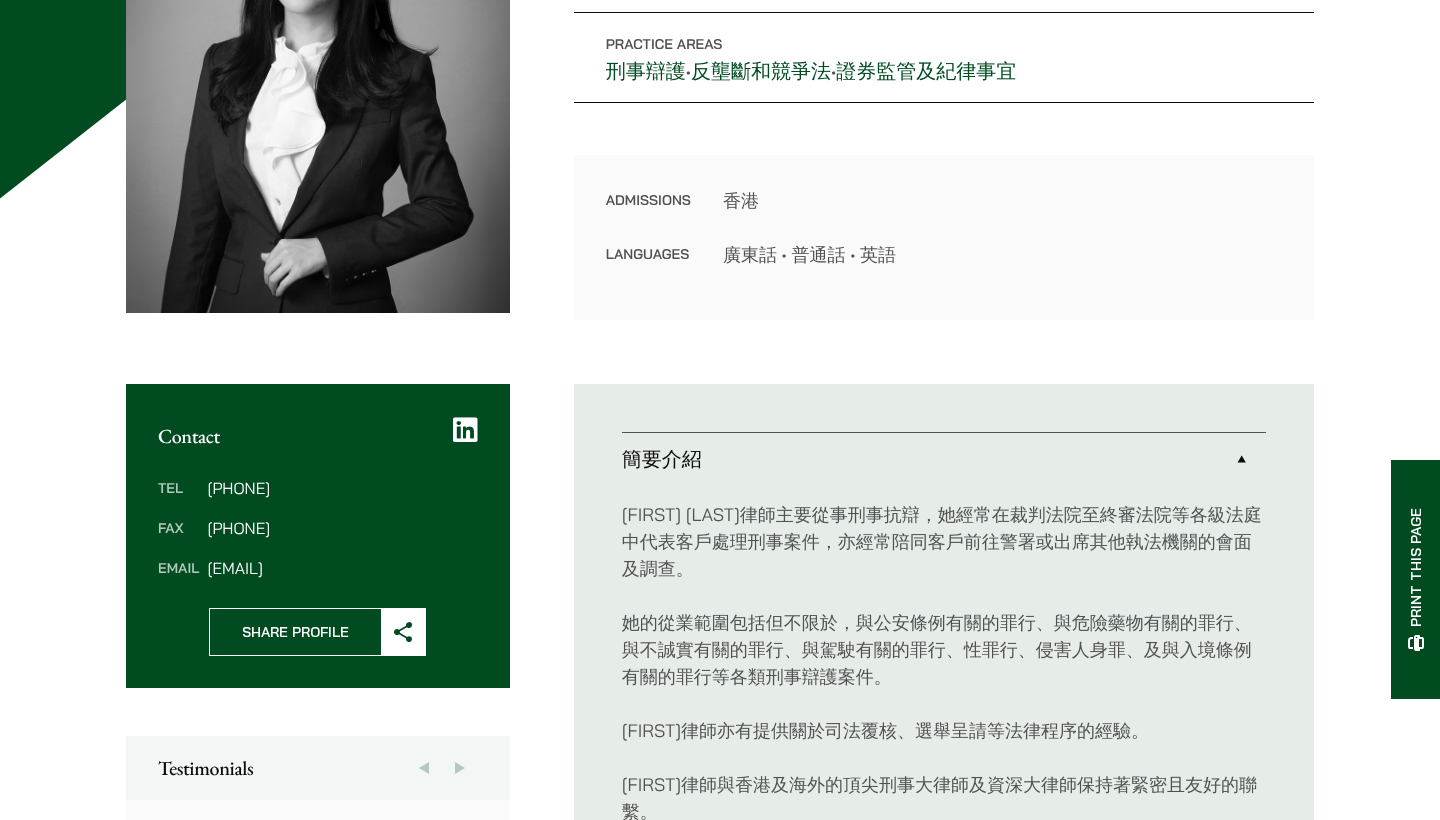 click on "Practice Areas
刑事辯護  •  反壟斷和競爭法  •  證券監管及紀律事宜" at bounding box center [944, 57] 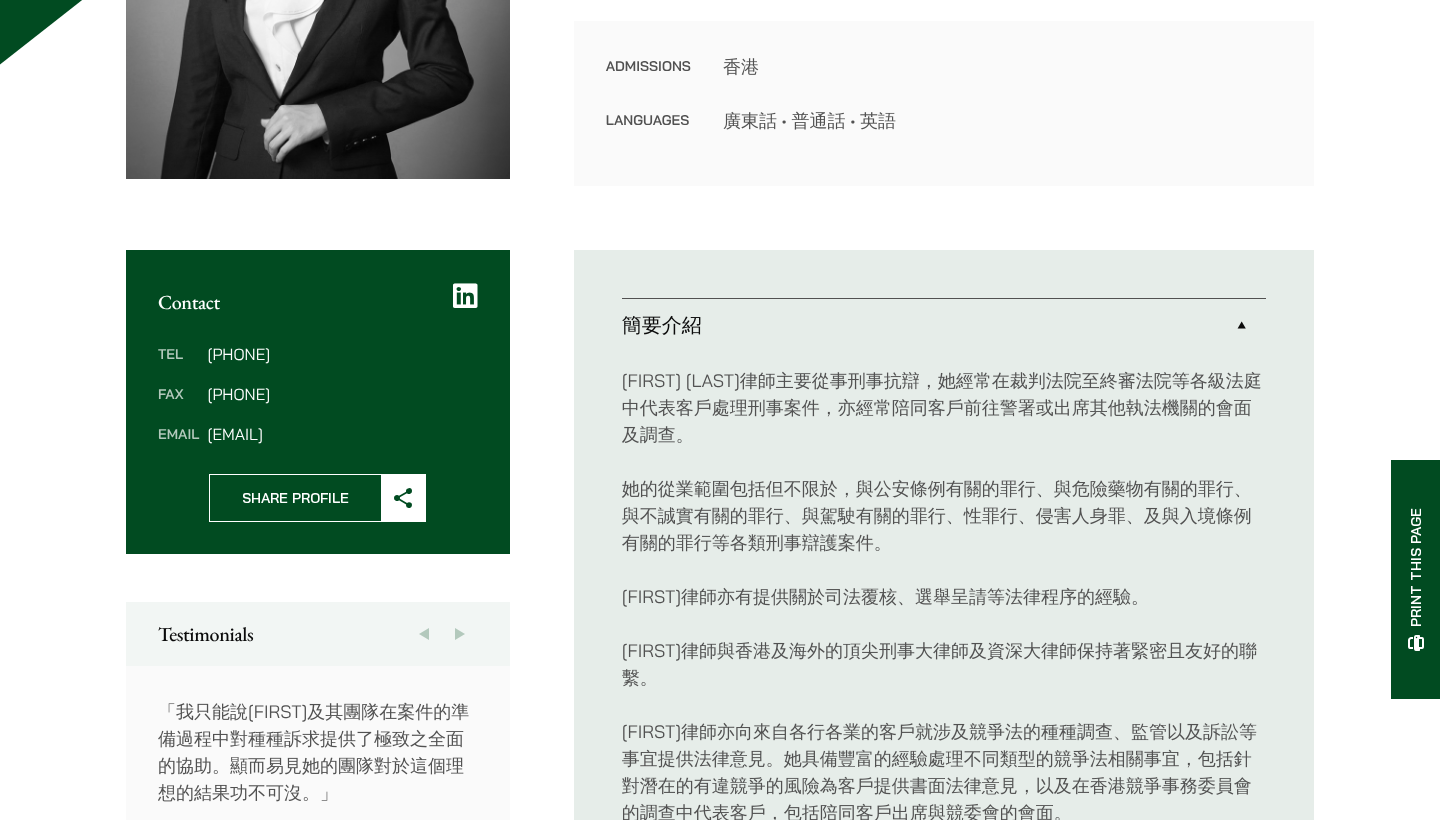 scroll, scrollTop: 531, scrollLeft: 0, axis: vertical 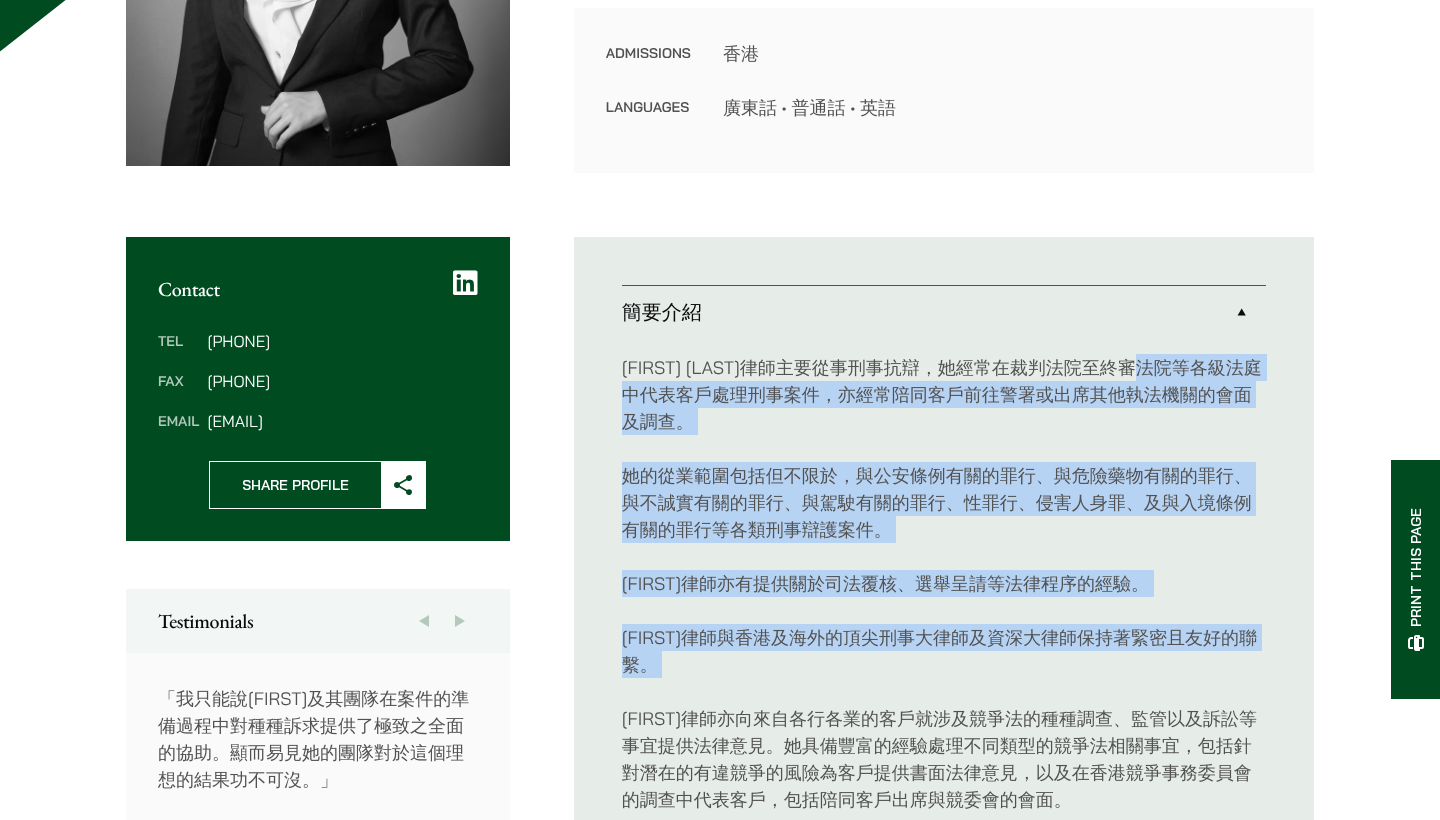 drag, startPoint x: 635, startPoint y: 383, endPoint x: 1186, endPoint y: 659, distance: 616.2605 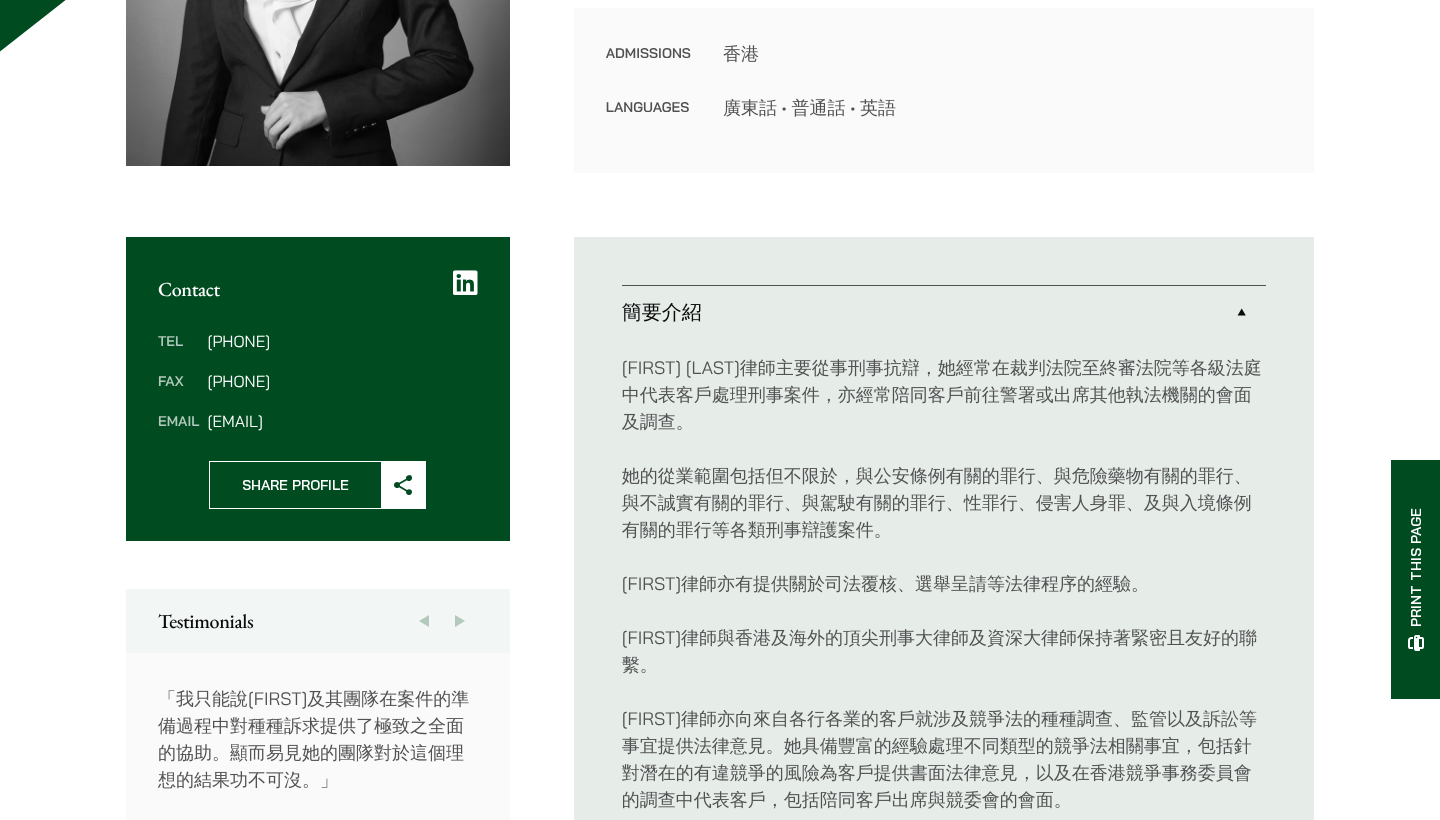click on "[FIRST] [LAST]律師主要從事刑事抗辯，她經常在裁判法院至終審法院等各級法庭中代表客戶處理刑事案件，亦經常陪同客戶前往警署或出席其他執法機關的會面及調查。
她的從業範圍包括但不限於，與公安條例有關的罪行、與危險藥物有關的罪行、與不誠實有關的罪行、與駕駛有關的罪行、性罪行、侵害人身罪、及與入境條例有關的罪行等各類刑事辯護案件。
[FIRST]律師亦有提供關於司法覆核、選舉呈請等法律程序的經驗。
[FIRST]律師與香港及海外的頂尖刑事大律師及資深大律師保持著緊密且友好的聯繫。
[FIRST]律師亦經常處理性質複雜的商業罪案及證券監管、紀律處分等事宜。
她擁有豐富的經驗代表客戶處理與證監會、商業罪案調查科、廉政公署等執法機關的溝通、配合以及各種調查程序。" at bounding box center [944, 786] 